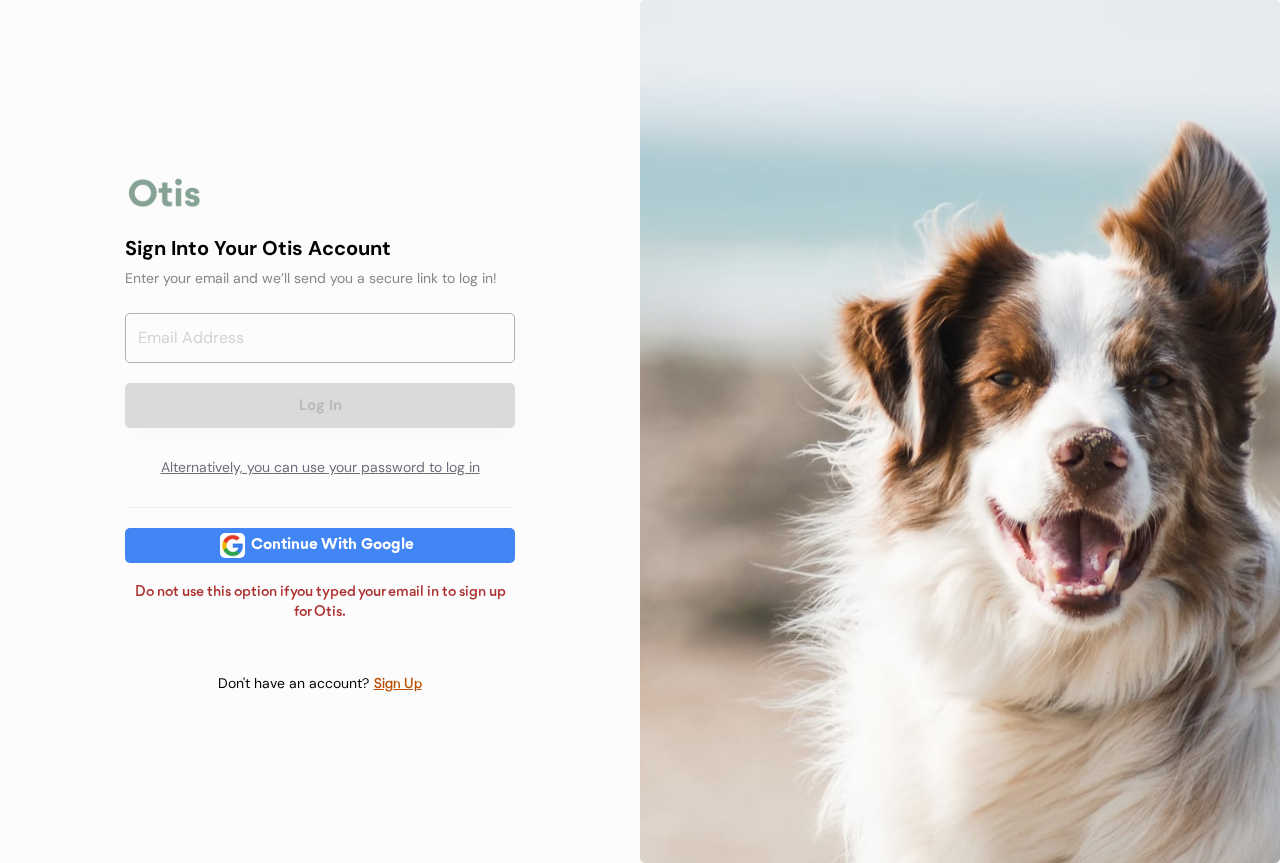scroll, scrollTop: 0, scrollLeft: 0, axis: both 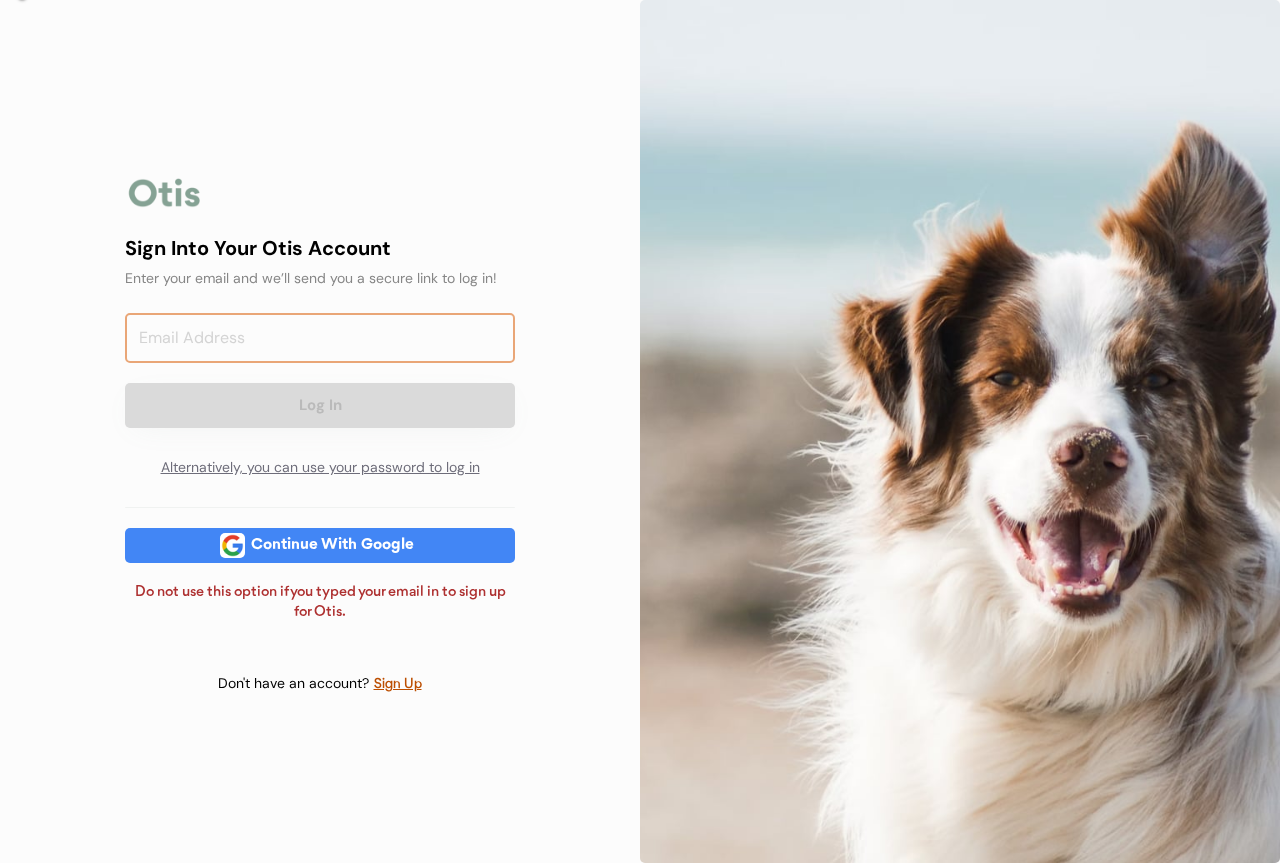 click at bounding box center [320, 338] 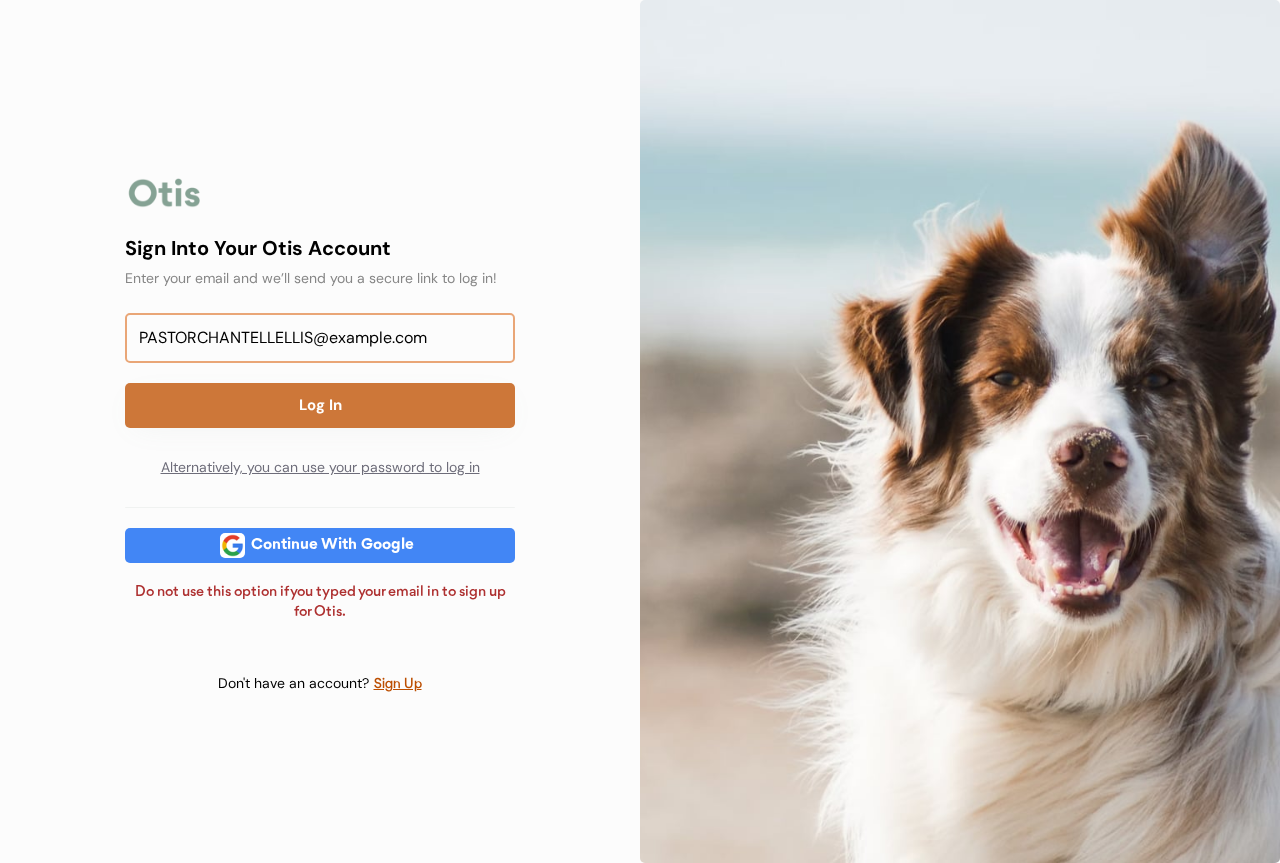 type on "PASTORCHANTELLELLIS@example.com" 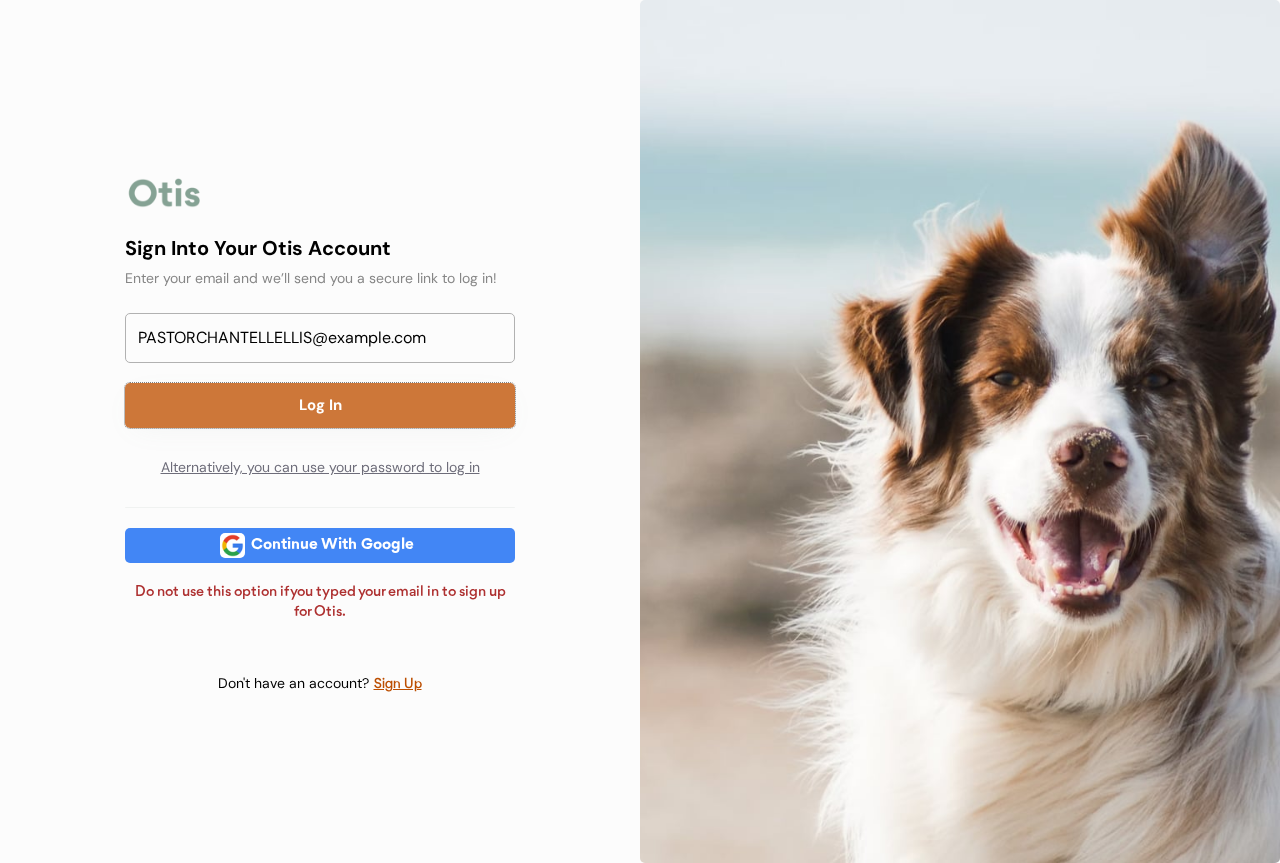 click on "Log In" at bounding box center [320, 405] 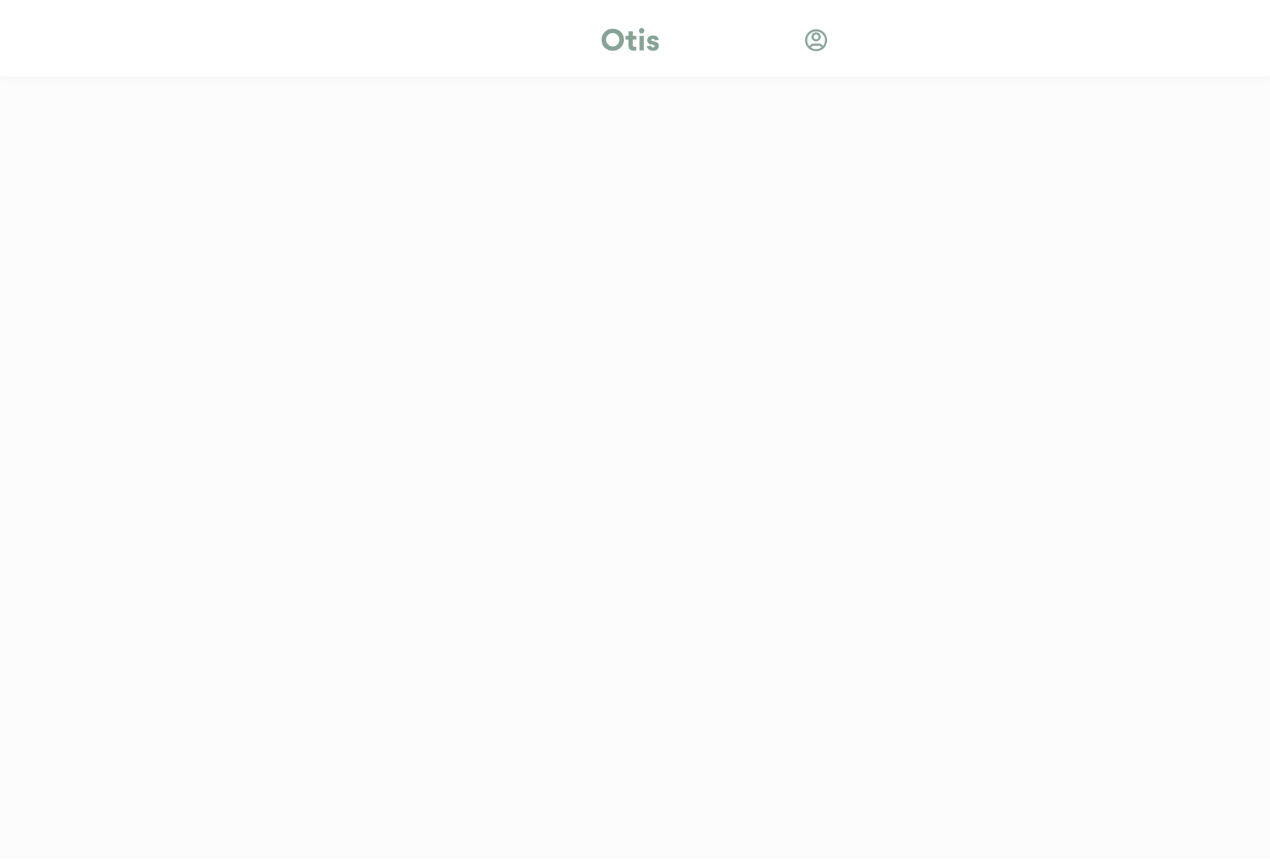 scroll, scrollTop: 0, scrollLeft: 0, axis: both 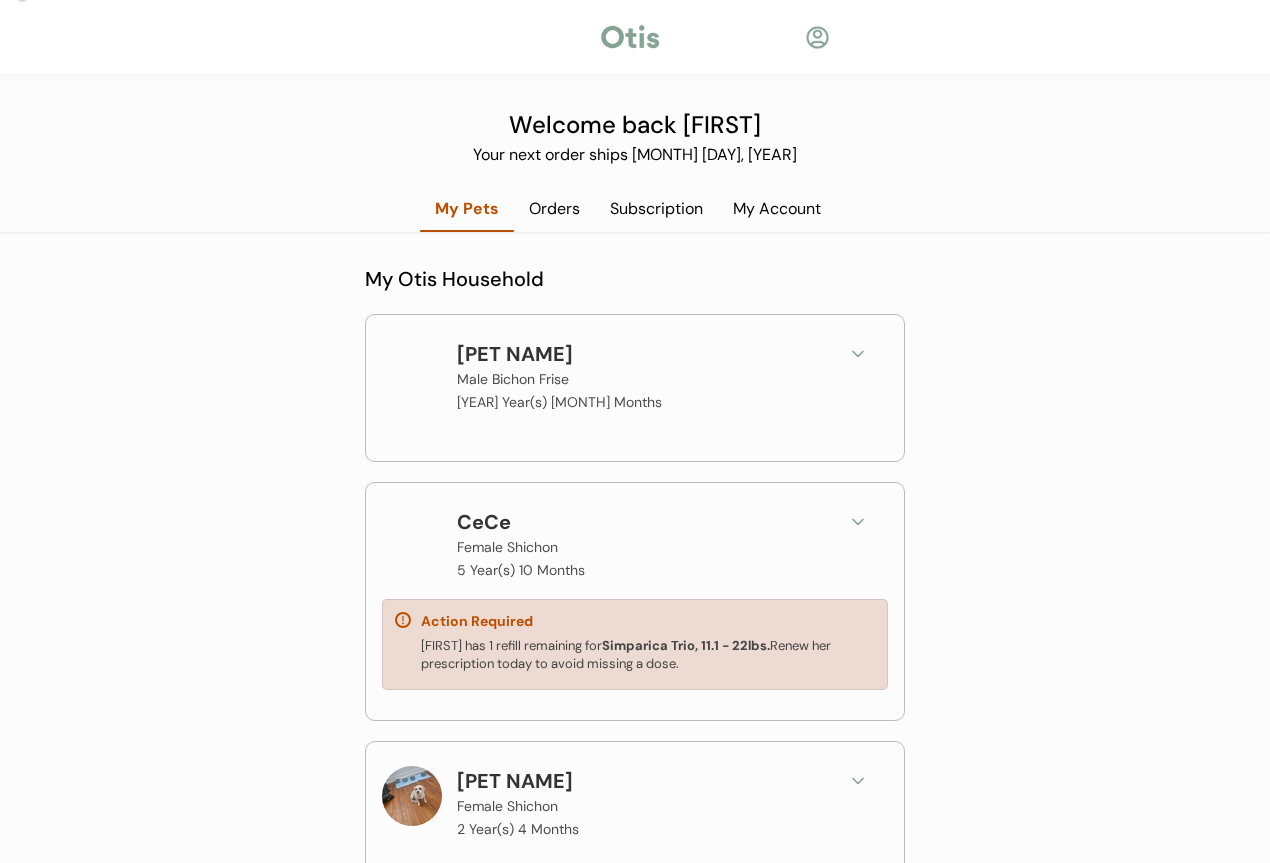 click at bounding box center [858, 522] 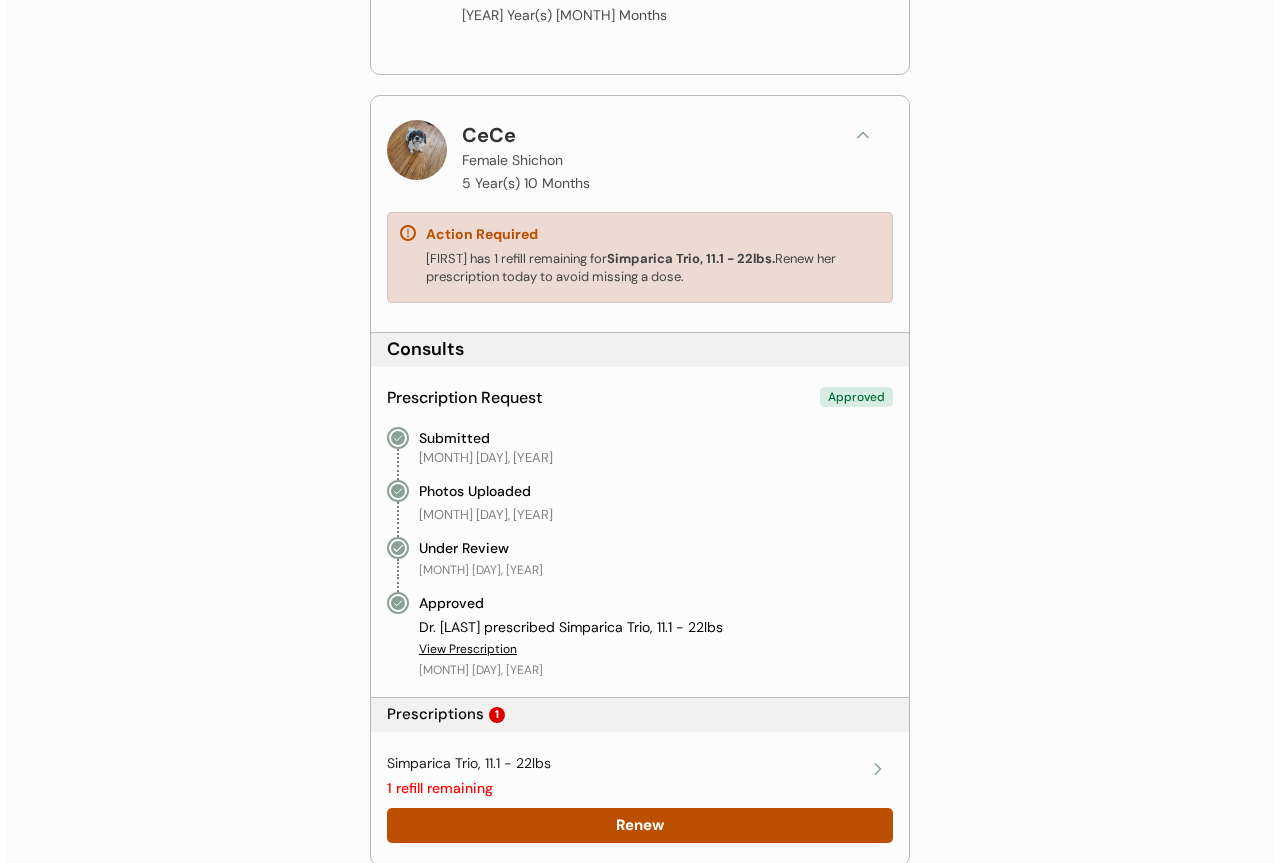 scroll, scrollTop: 500, scrollLeft: 0, axis: vertical 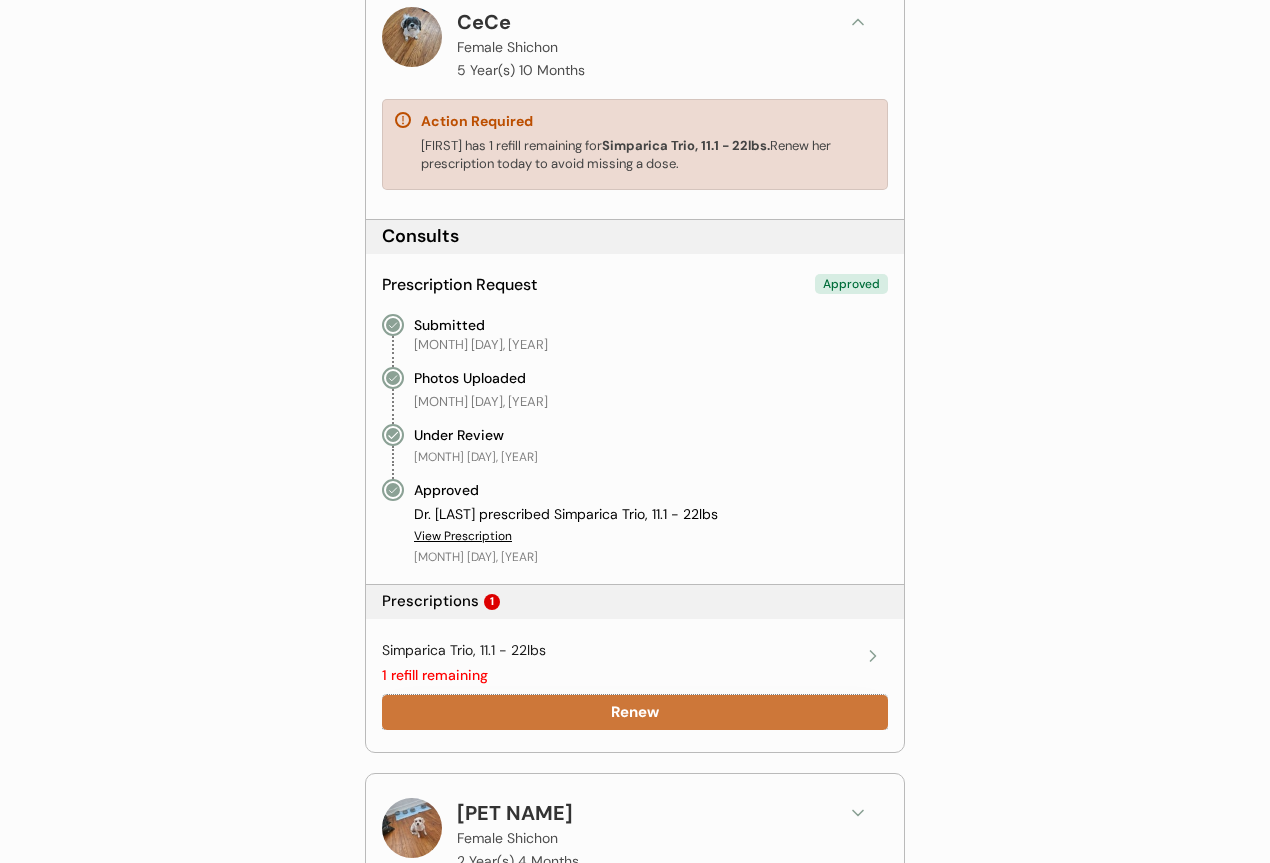 click on "Renew" at bounding box center (635, 712) 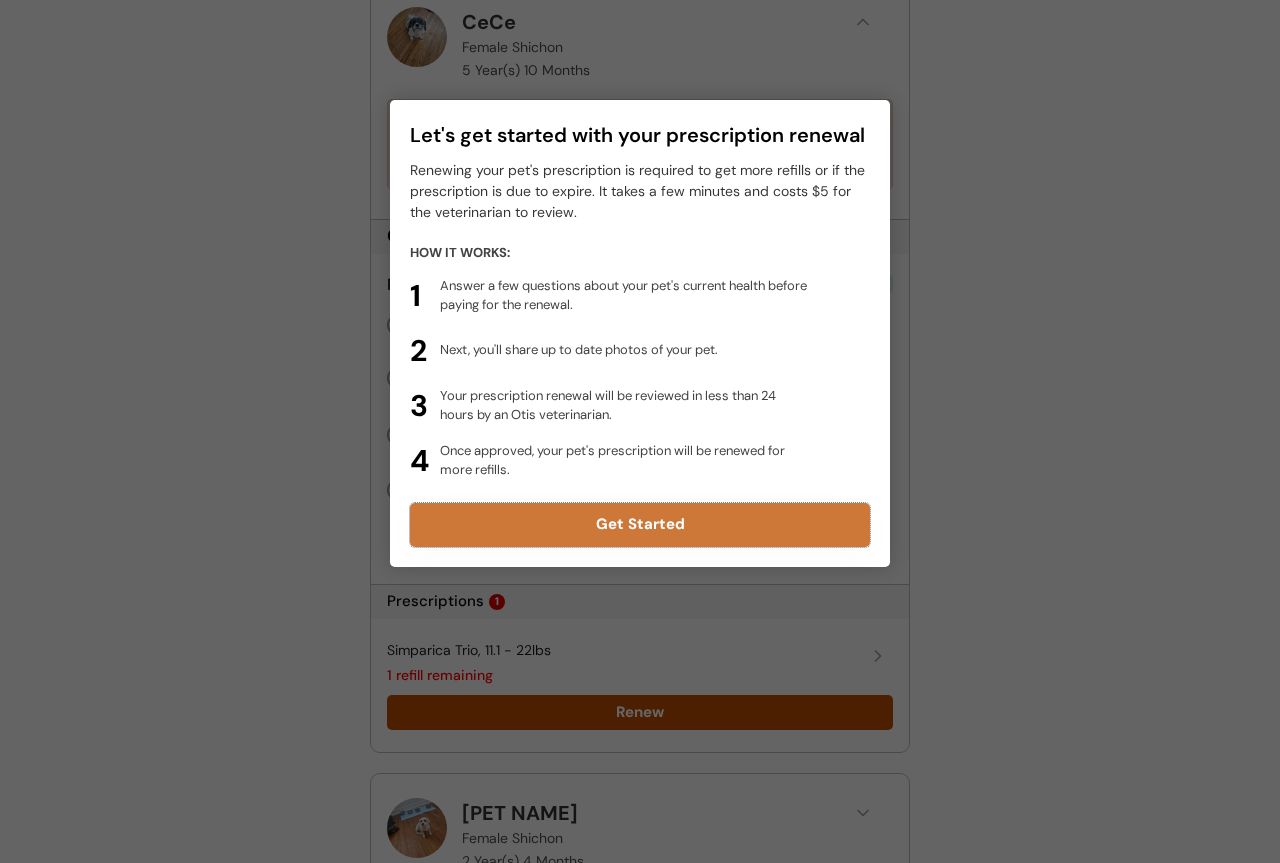 click on "Get Started" at bounding box center (640, 525) 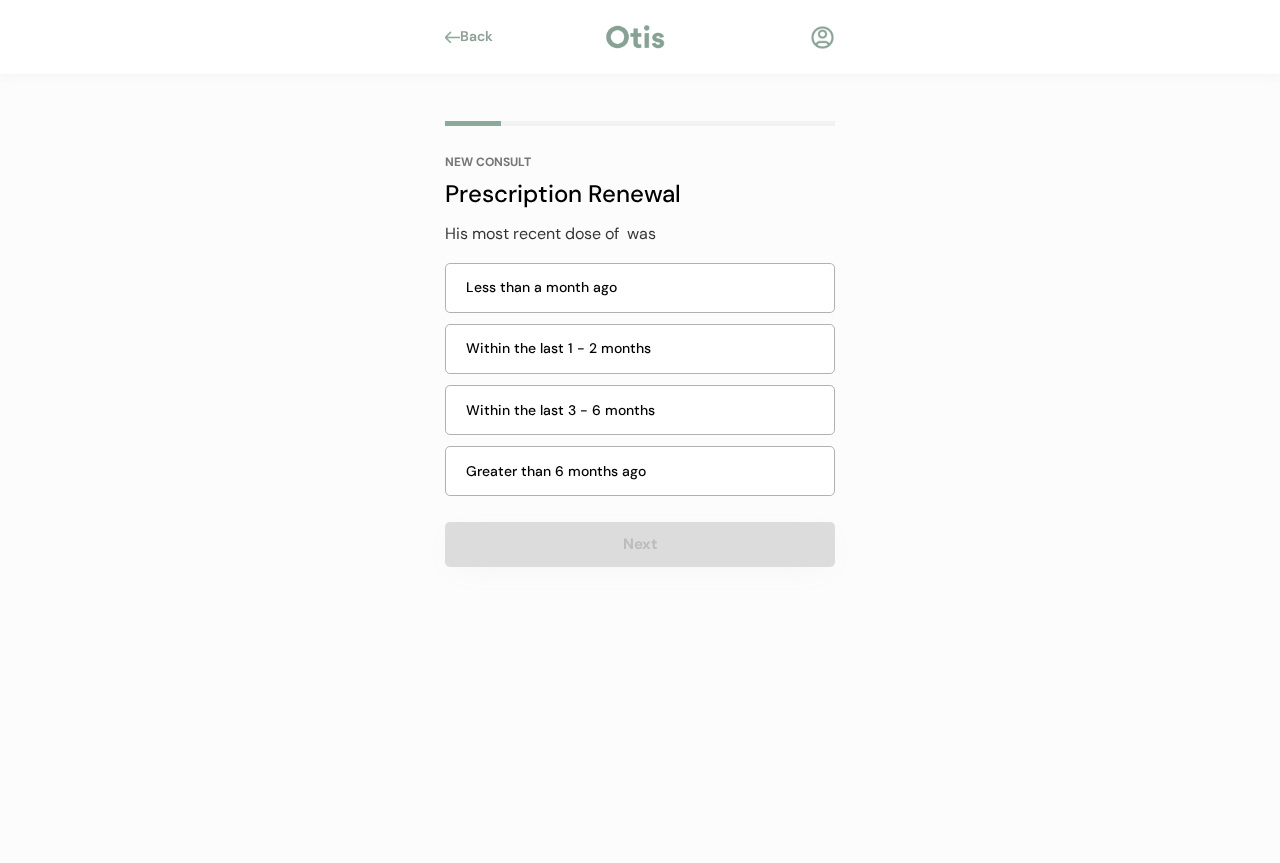 scroll, scrollTop: 0, scrollLeft: 0, axis: both 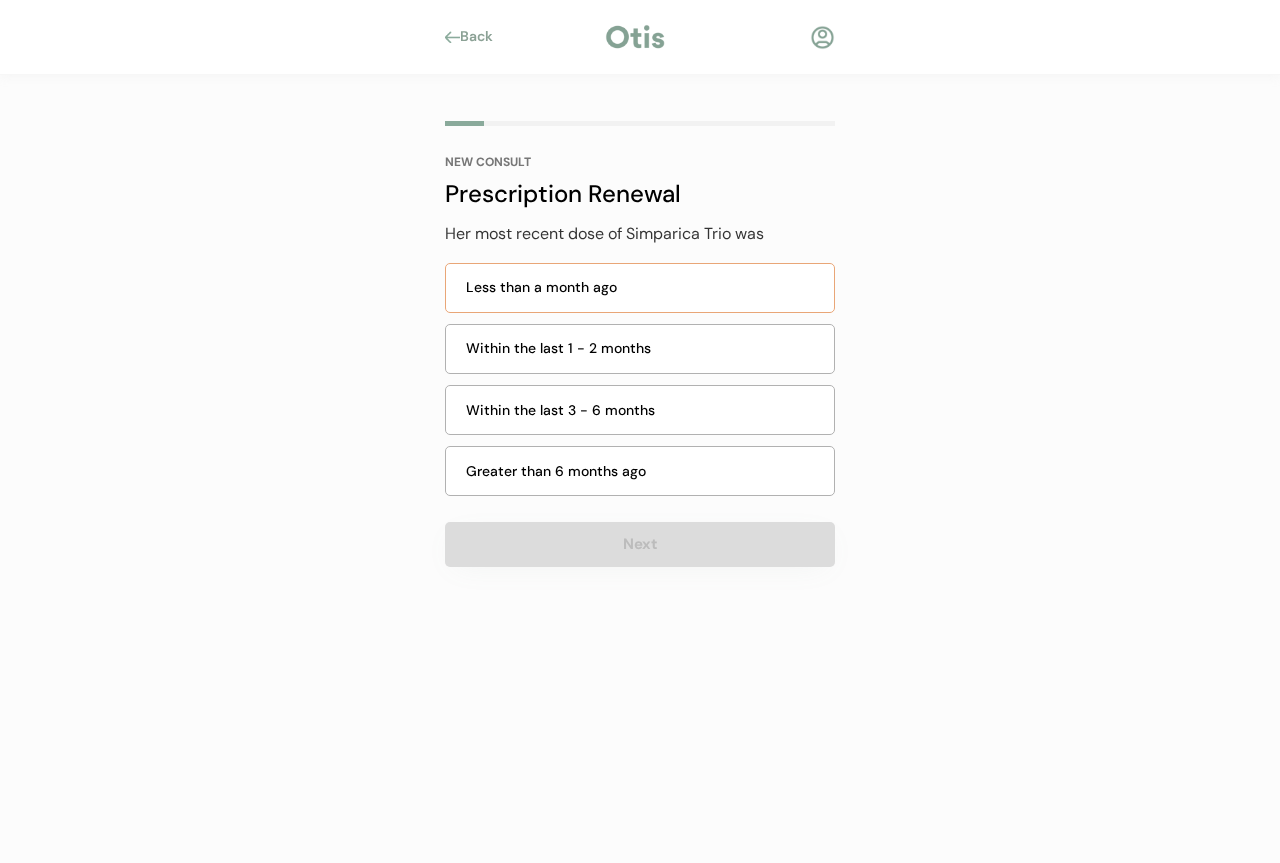 click on "Less than a month ago" at bounding box center (644, 287) 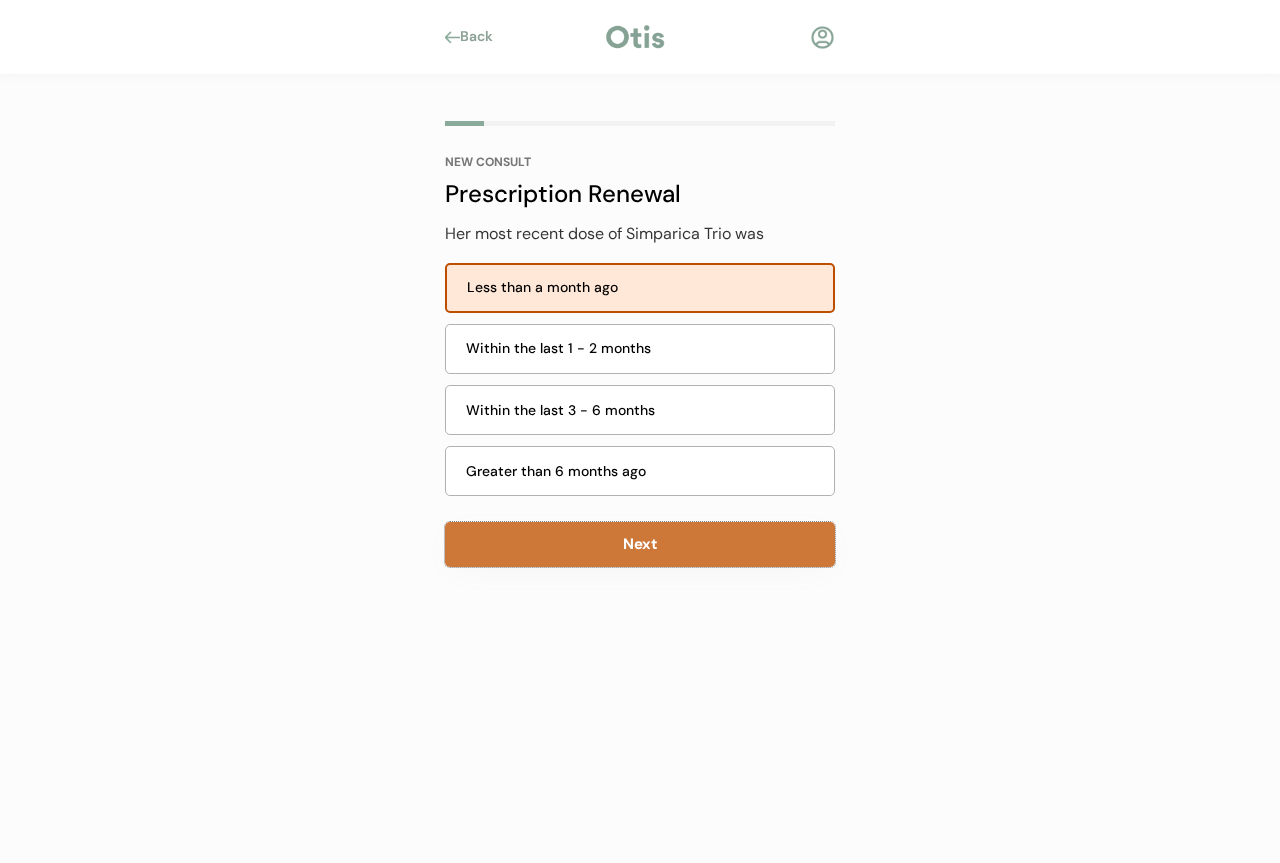 click on "Next" at bounding box center [640, 544] 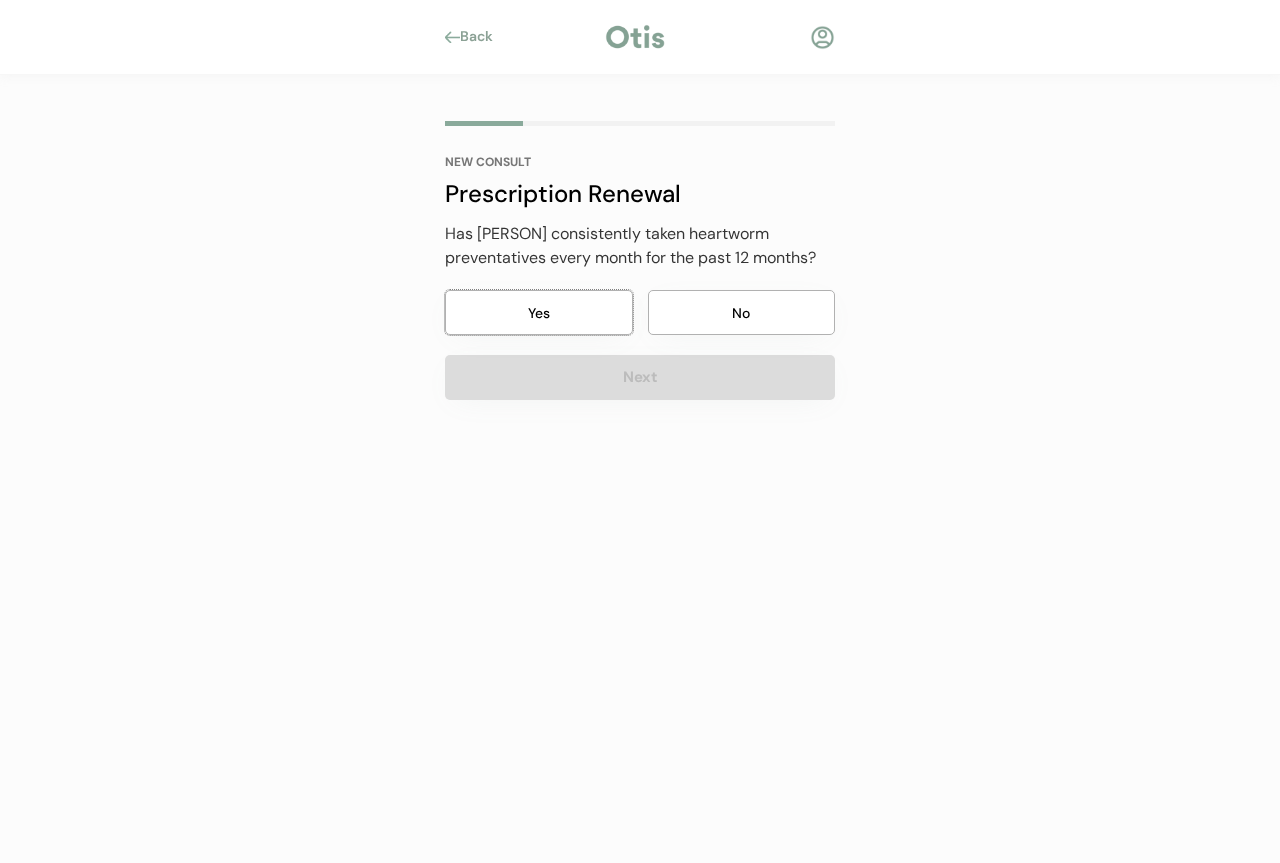 click on "Yes" at bounding box center [539, 312] 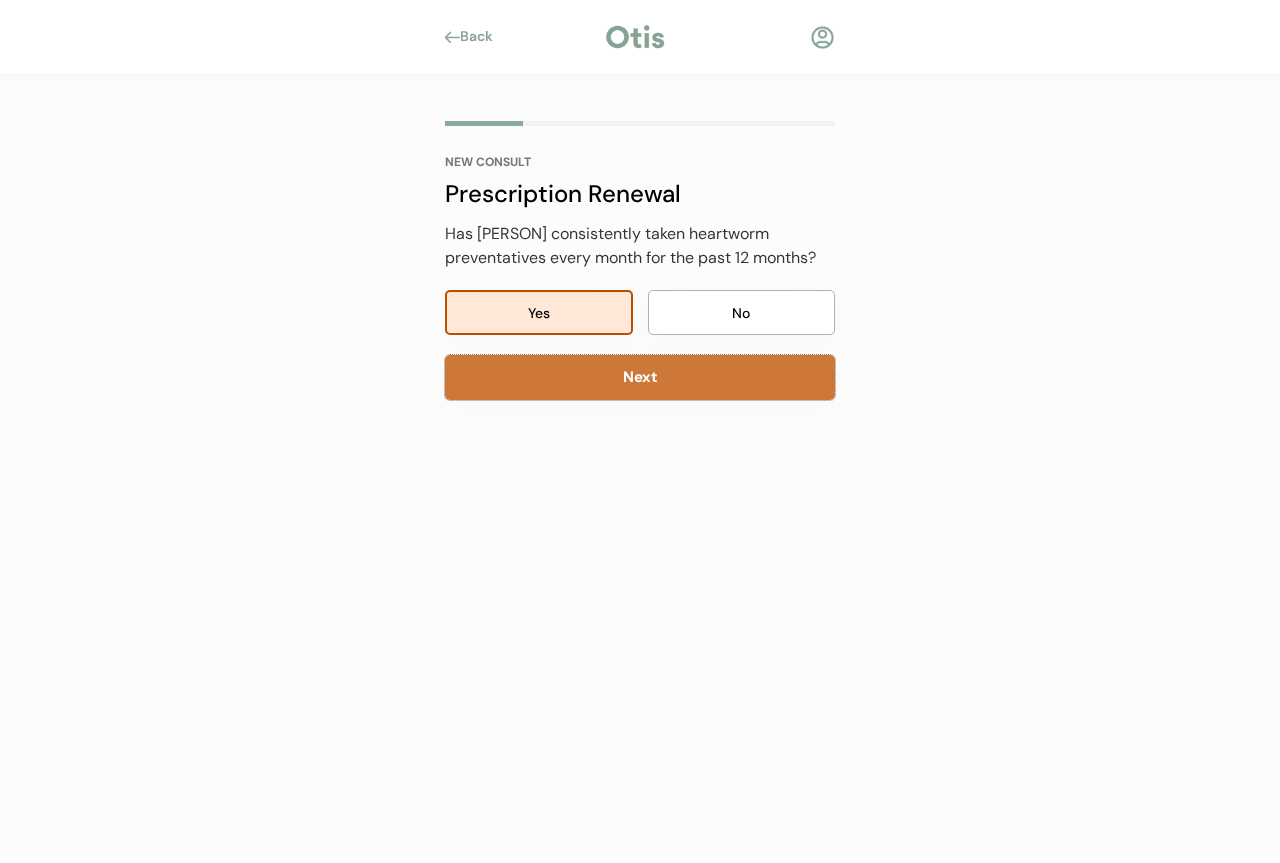 click on "Next" at bounding box center (640, 377) 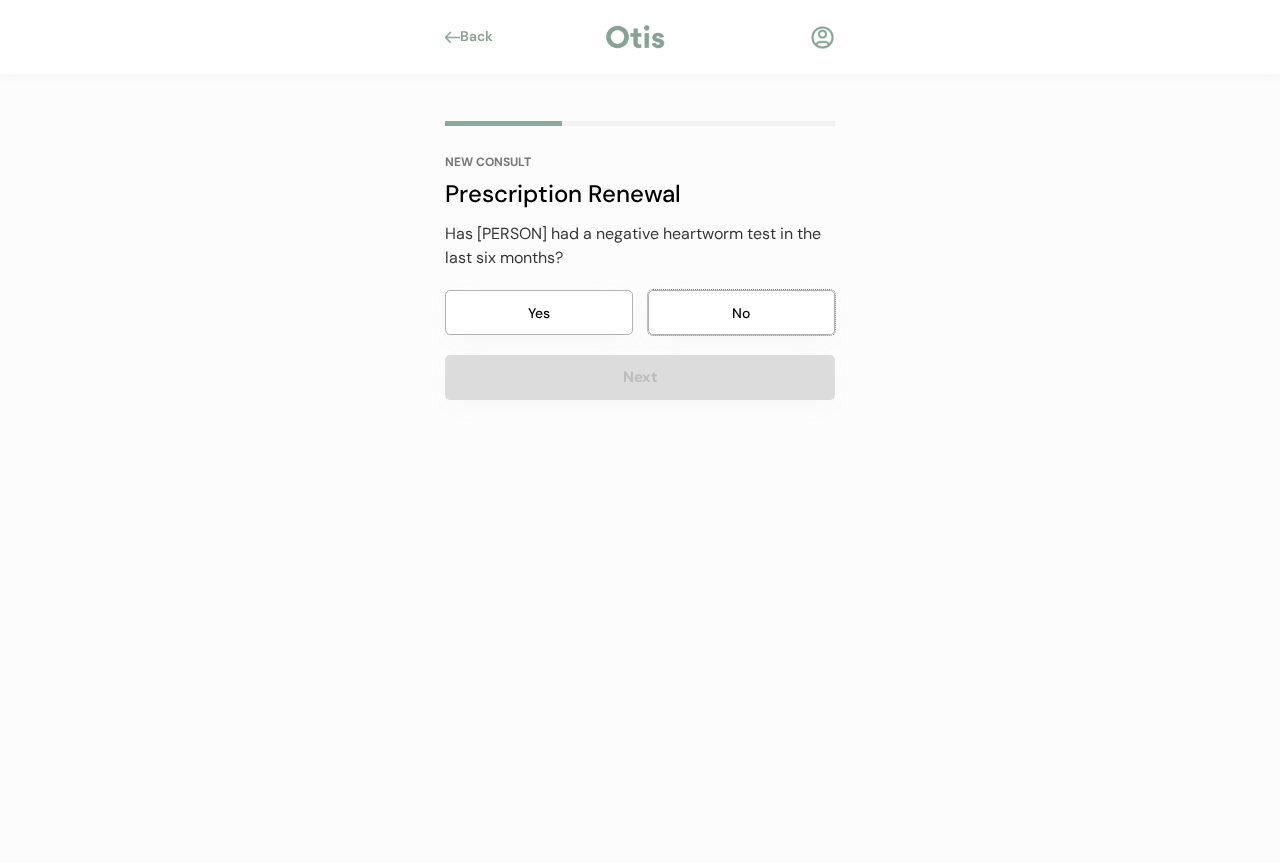 click on "No" at bounding box center [742, 312] 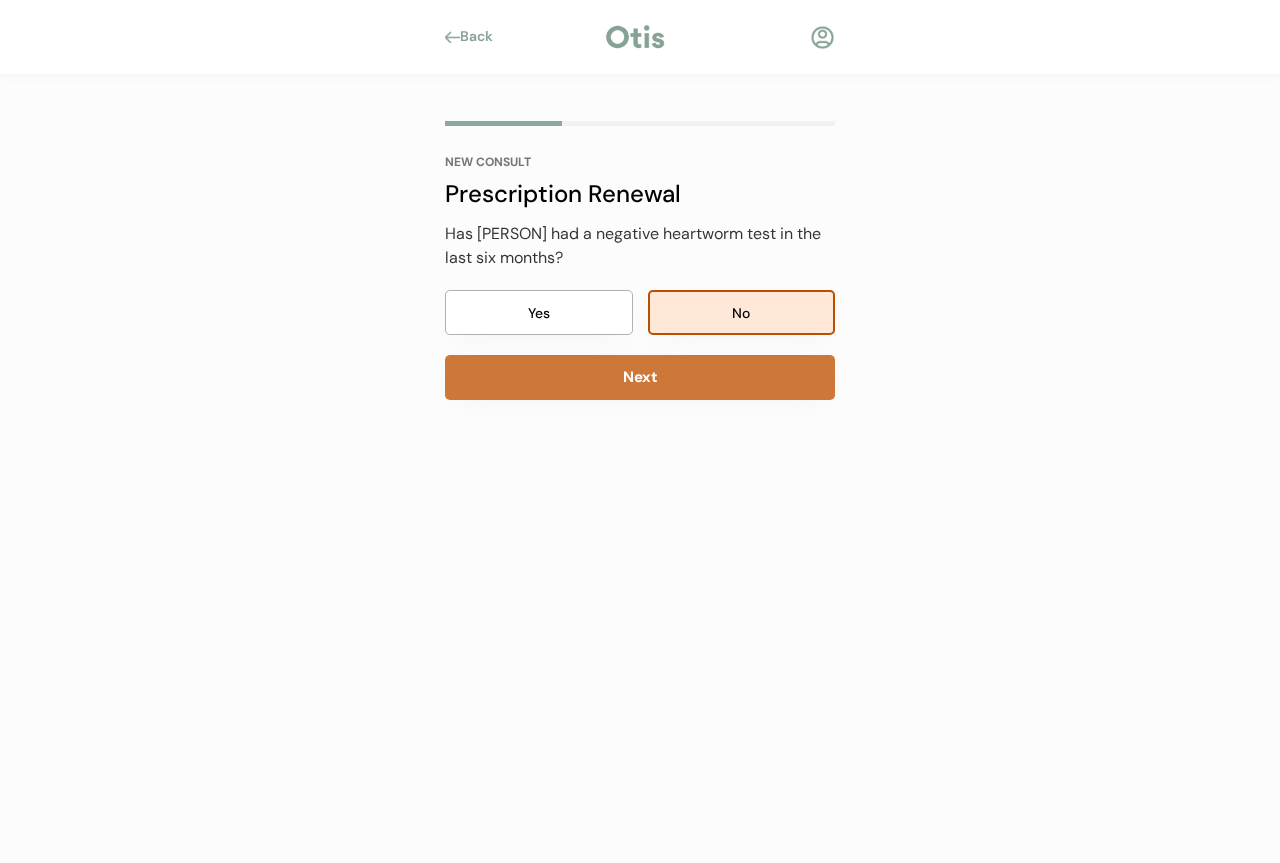 click on "Next" at bounding box center (640, 377) 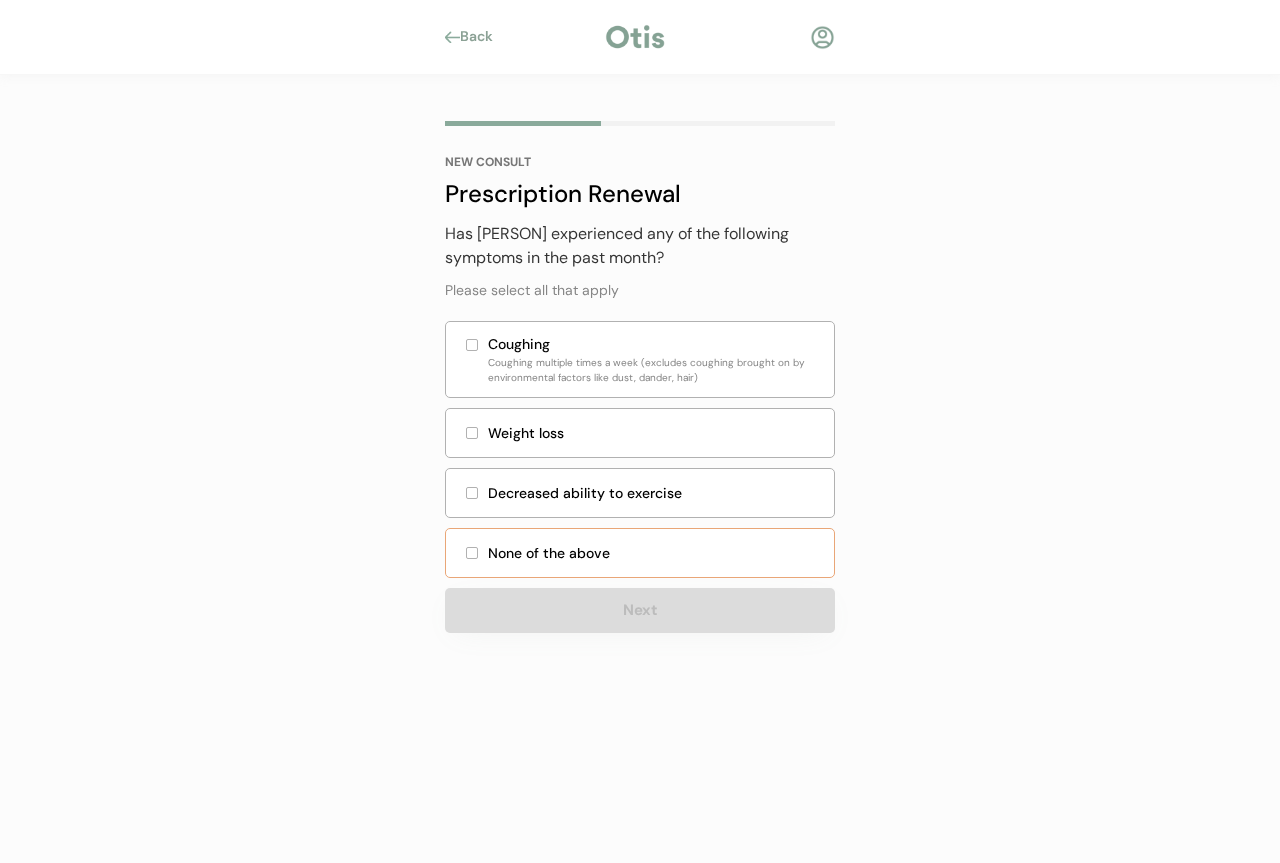 click at bounding box center (472, 553) 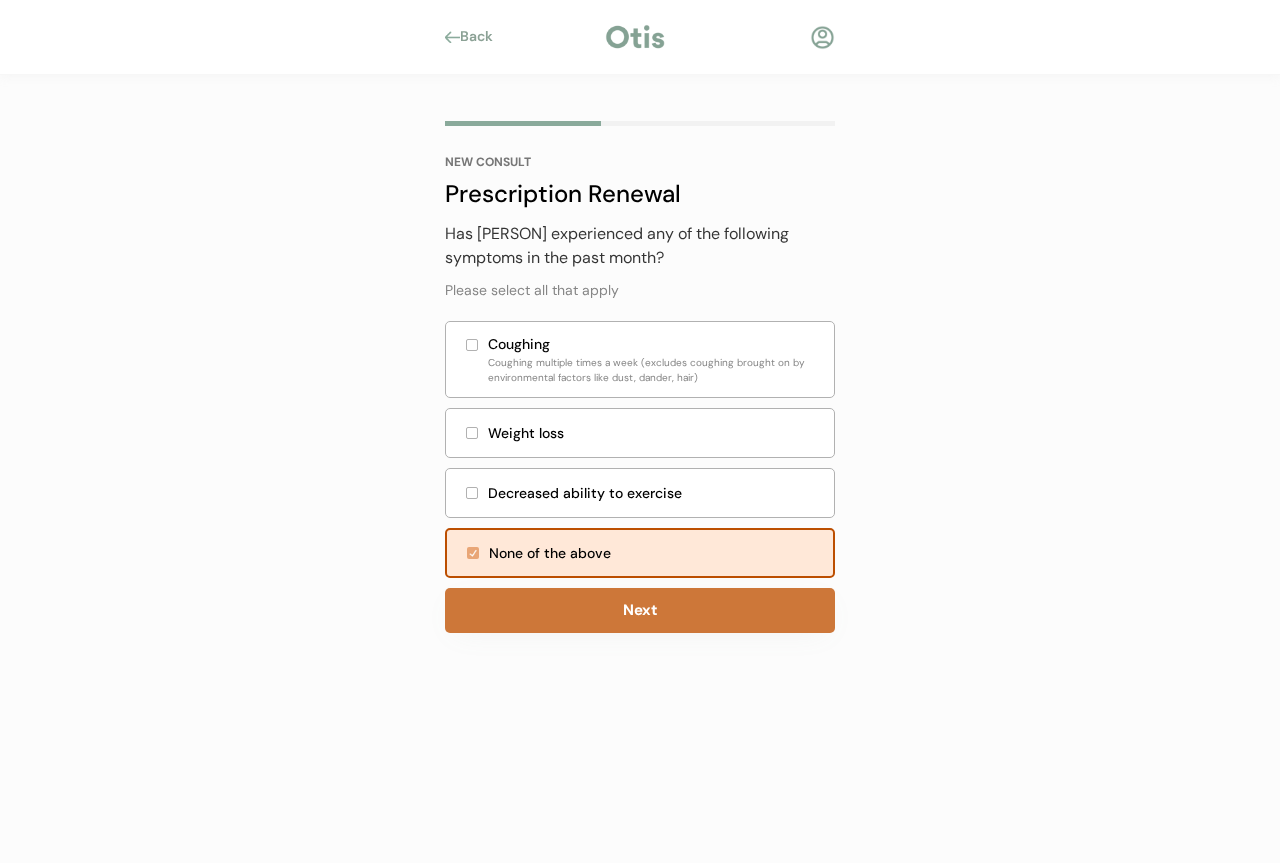 click on "Next" at bounding box center (640, 610) 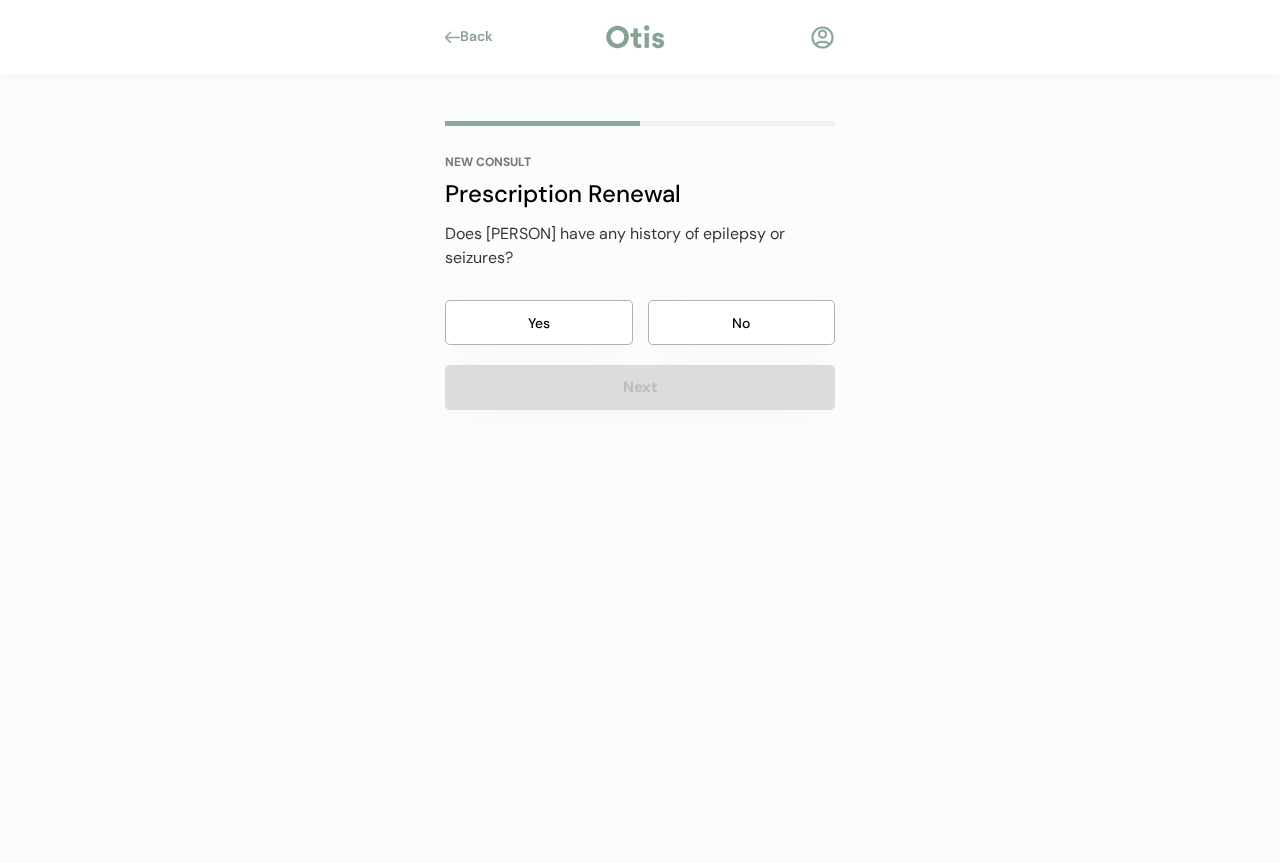 click on "No" at bounding box center (742, 322) 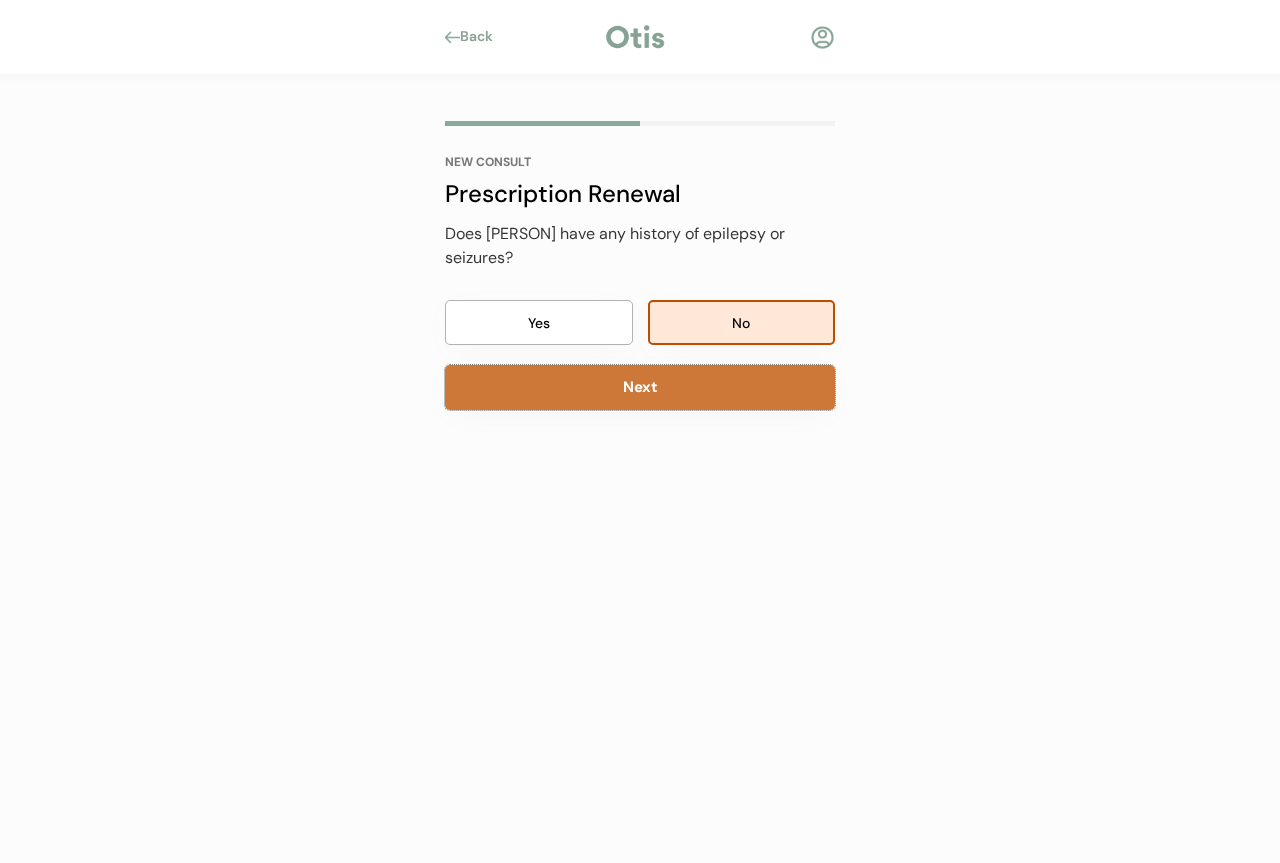 click on "Next" at bounding box center (640, 387) 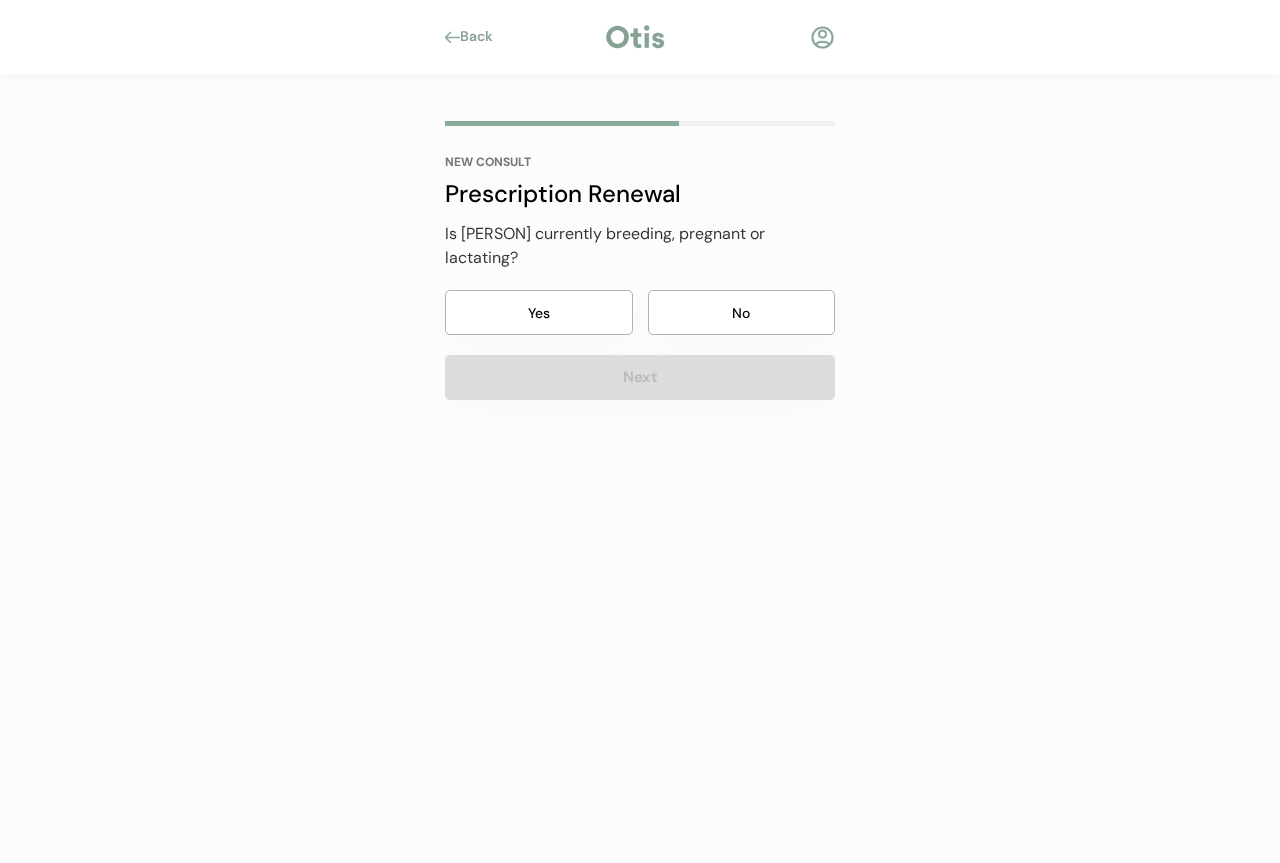 click on "No" at bounding box center [742, 312] 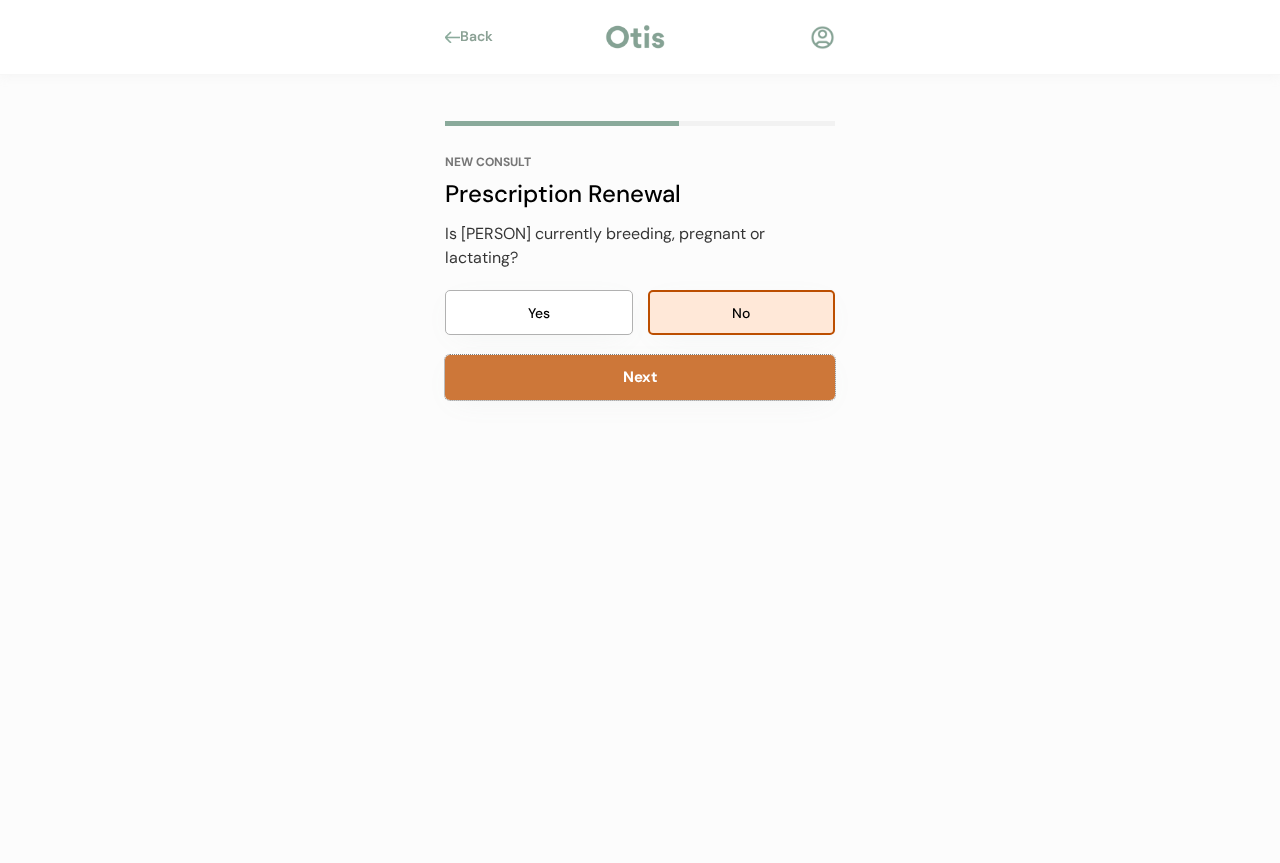click on "Next" at bounding box center [640, 377] 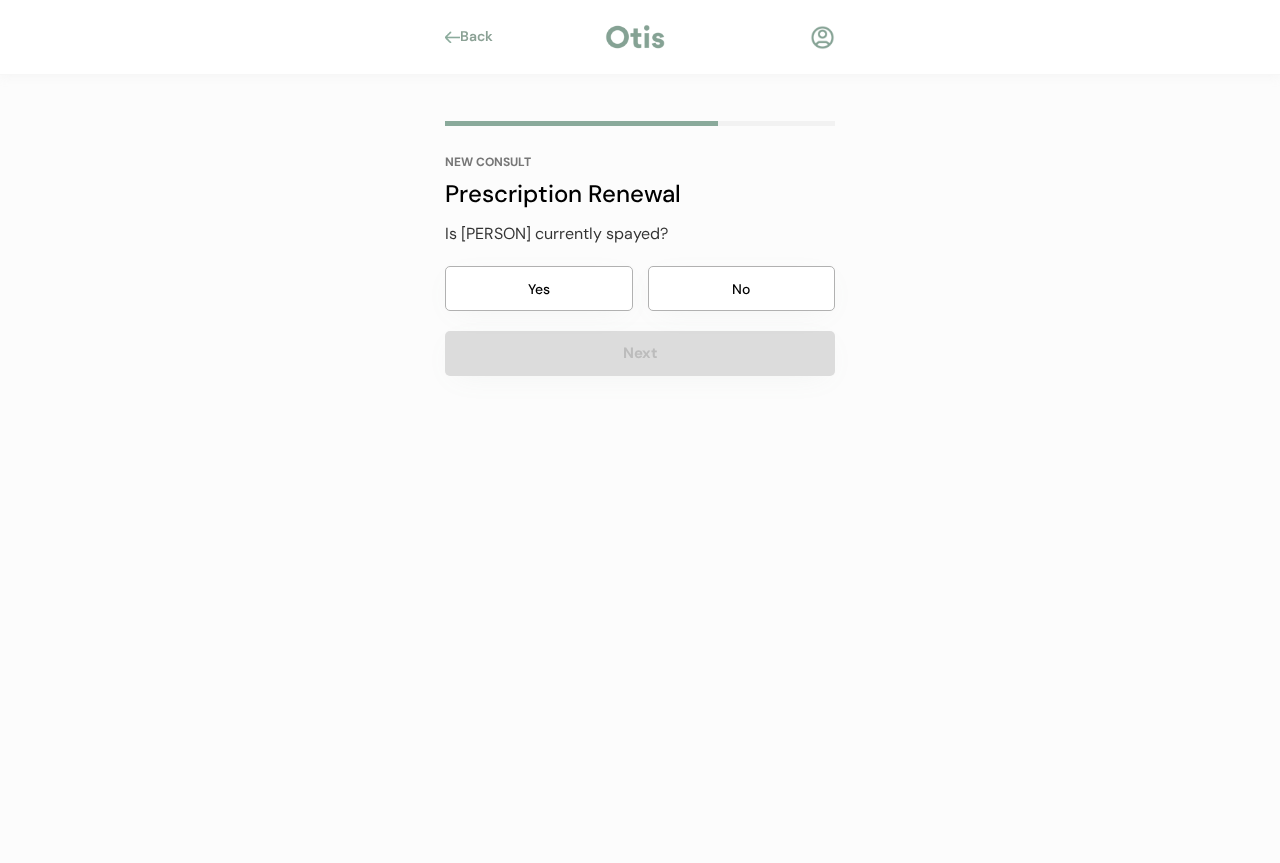 click on "No" at bounding box center (742, 288) 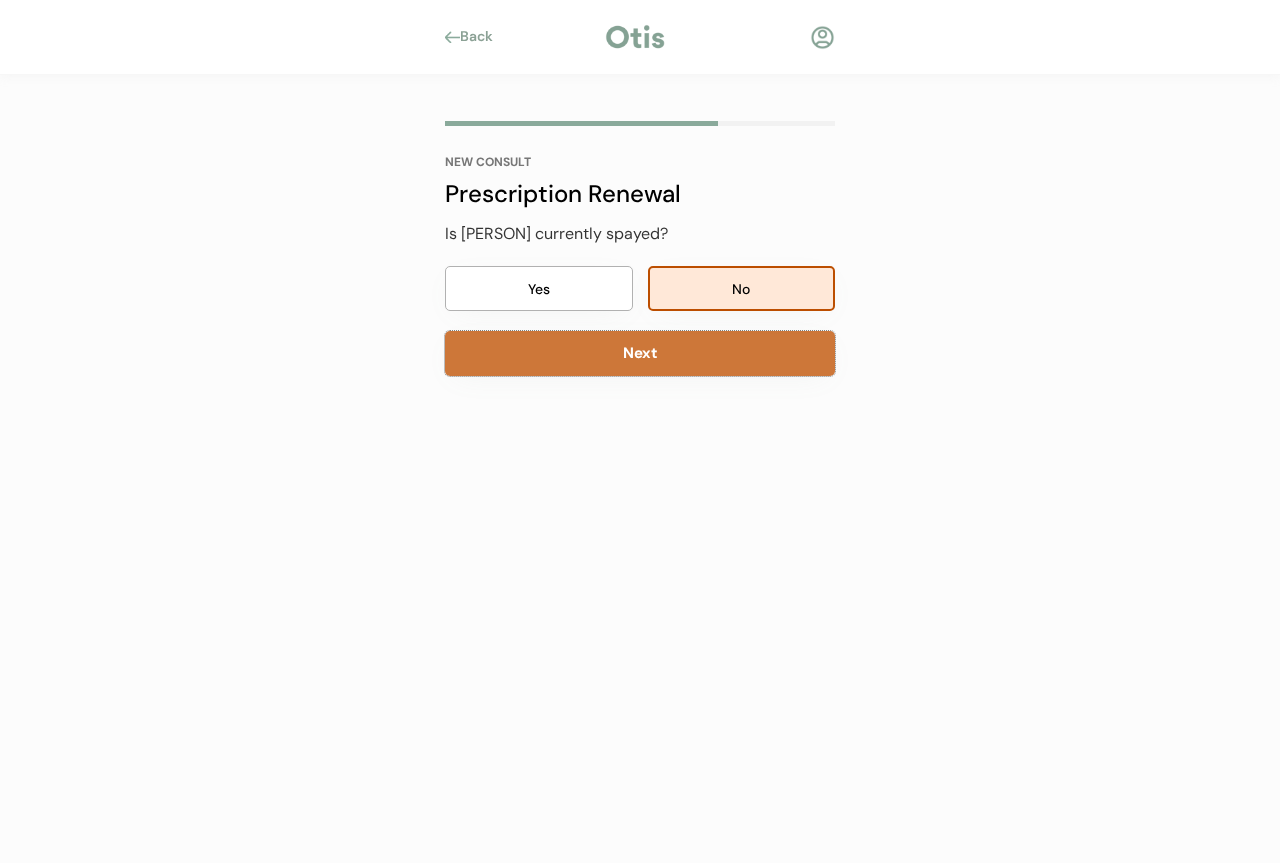 click on "Next" at bounding box center [640, 353] 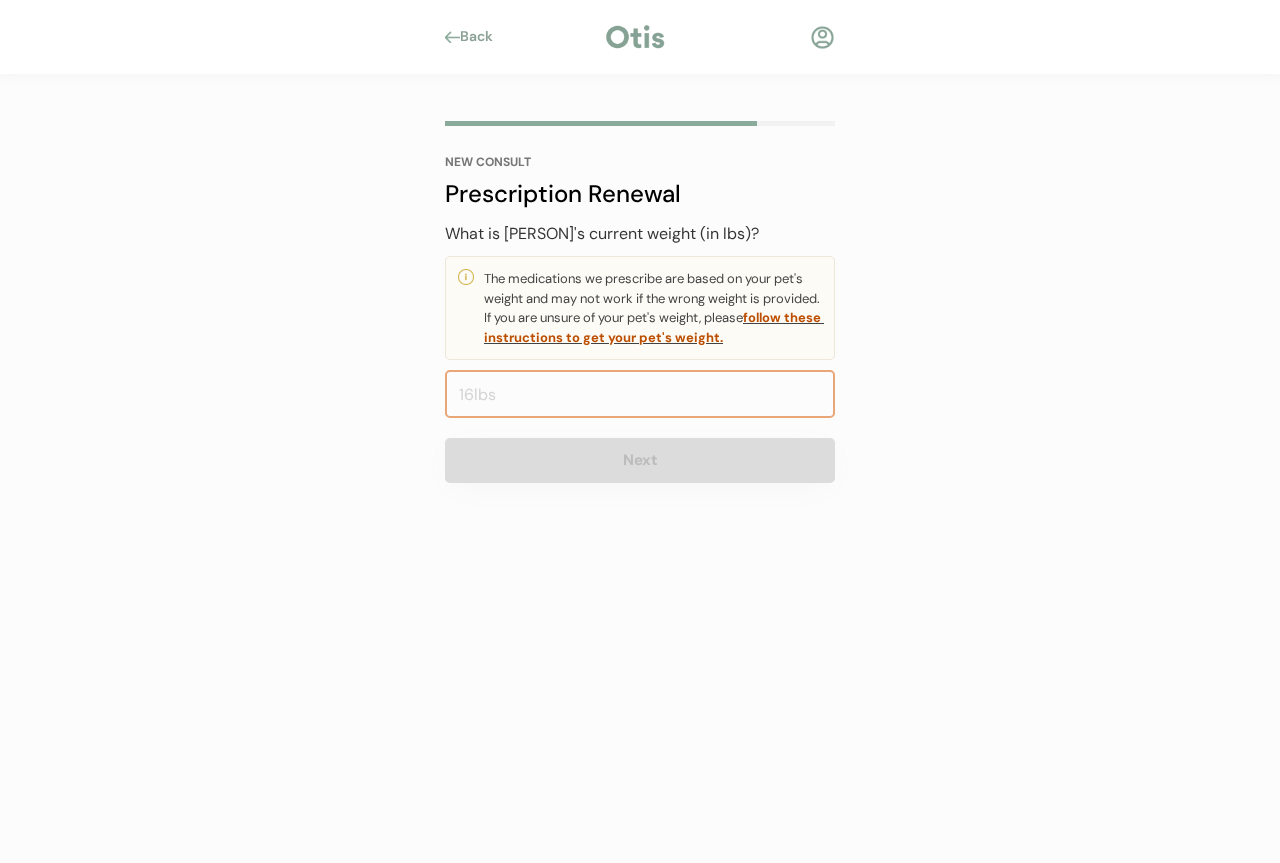 click at bounding box center [640, 394] 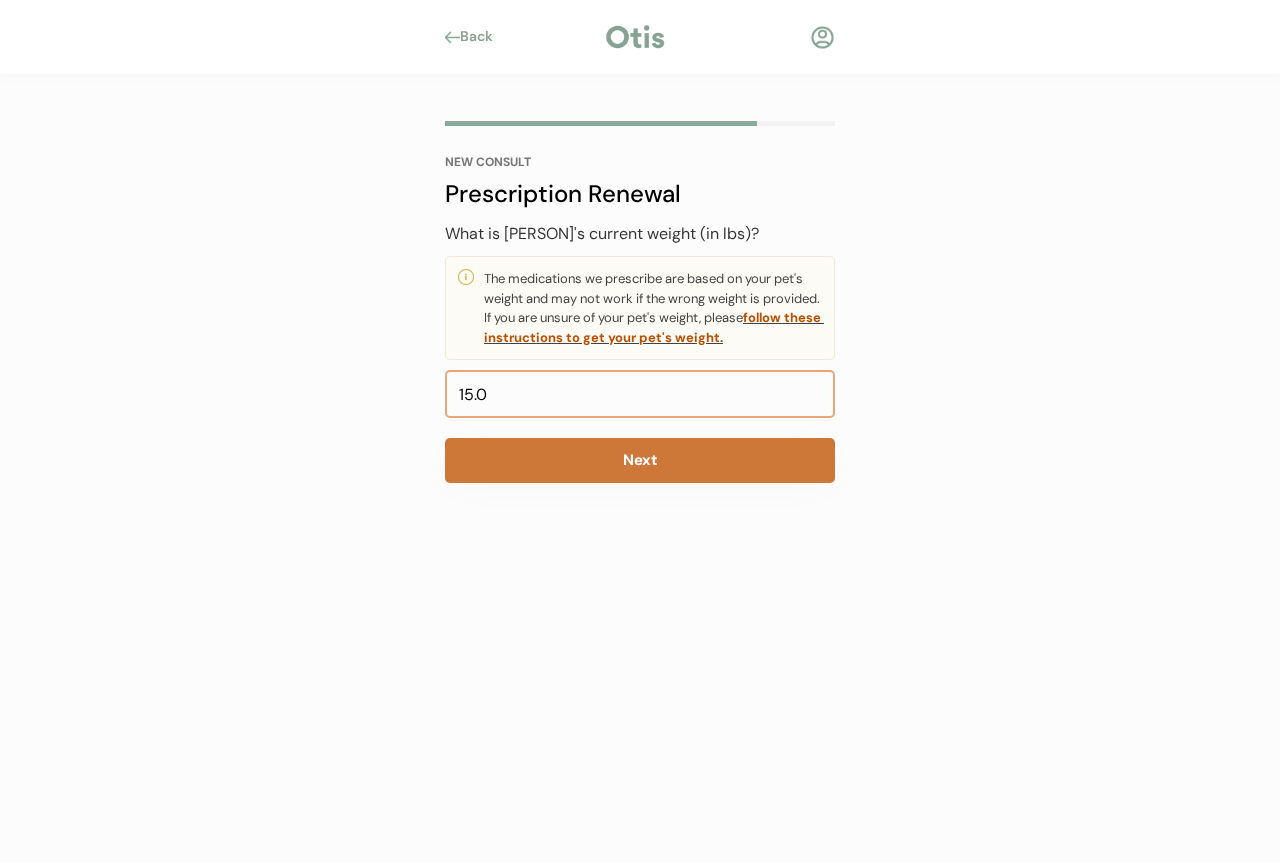 click on "Next" at bounding box center [640, 460] 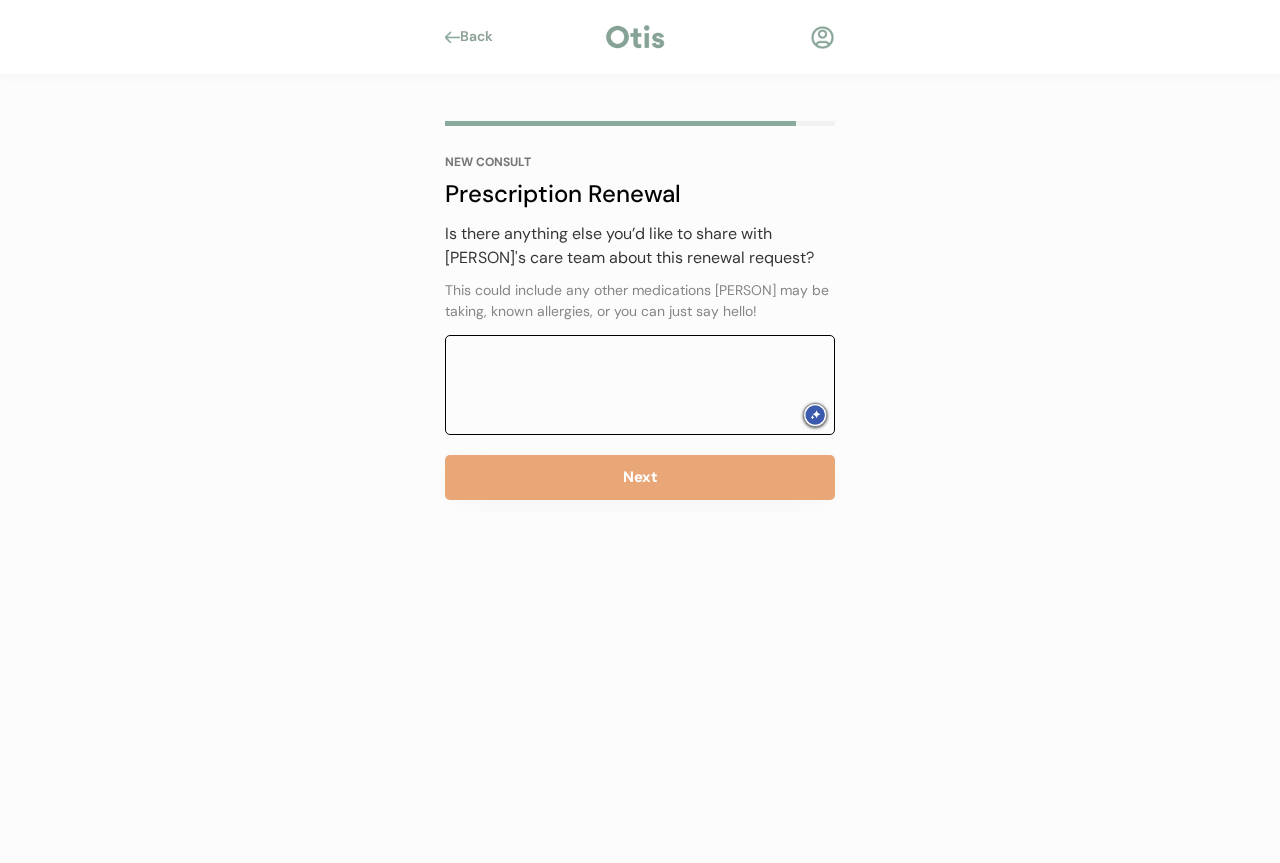 click at bounding box center [640, 385] 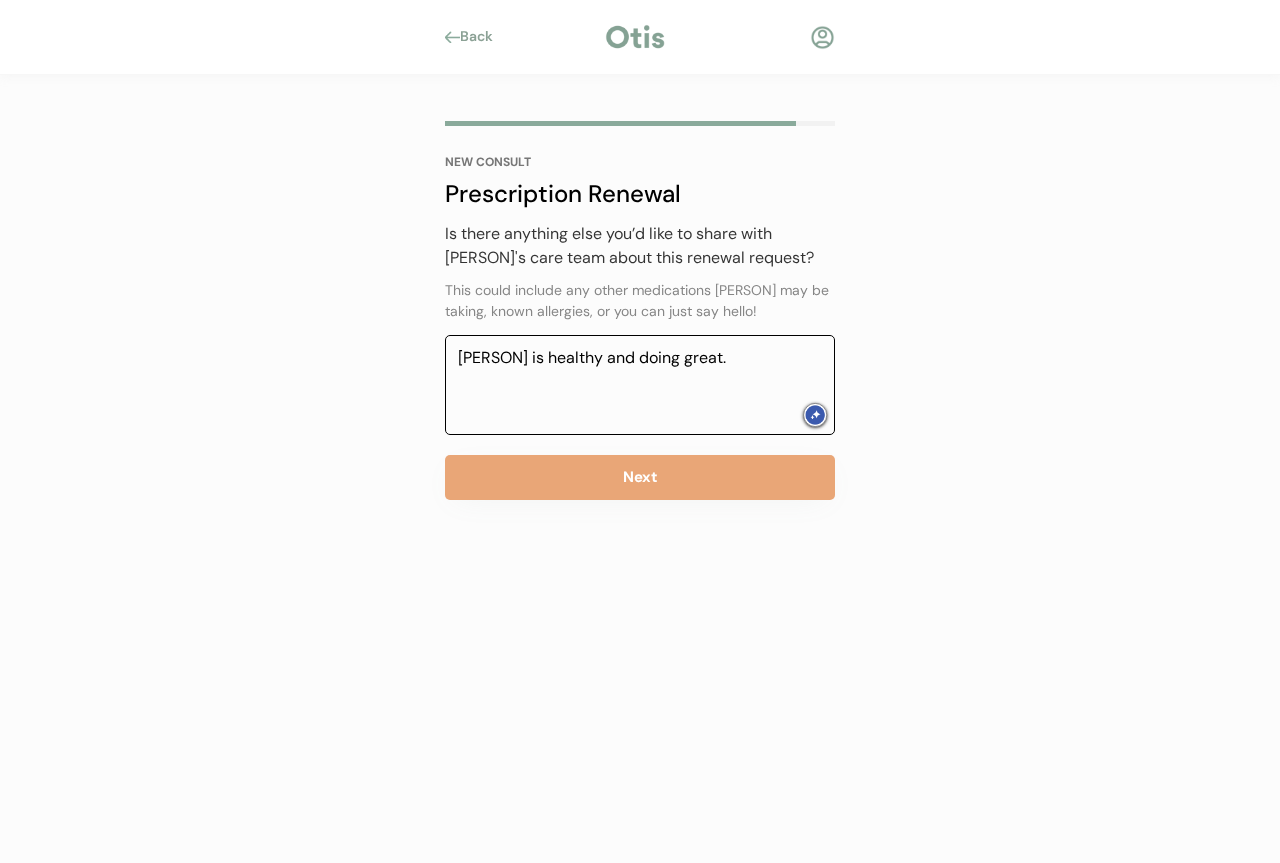 click on "[PERSON] is healthy and doing great." at bounding box center (640, 385) 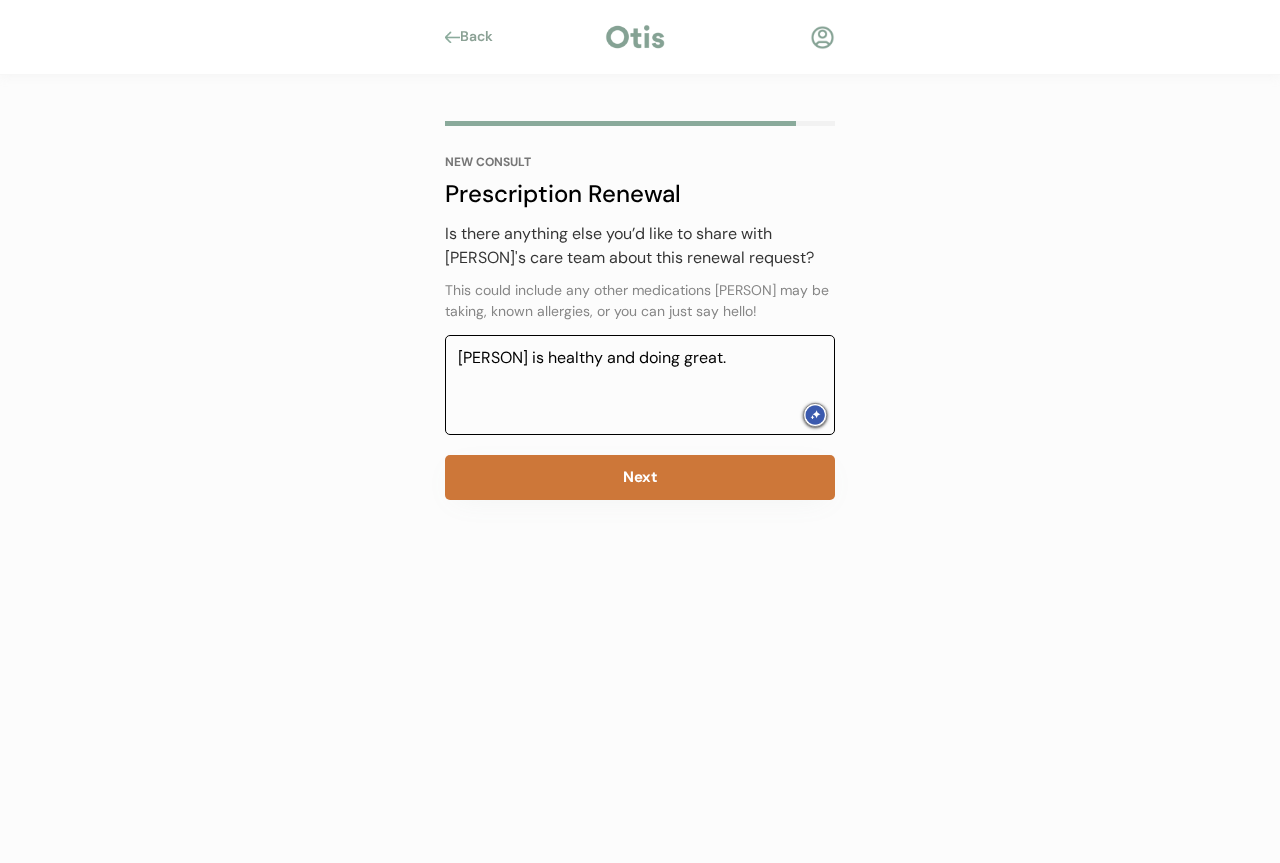 type on "[PERSON] is healthy and doing great." 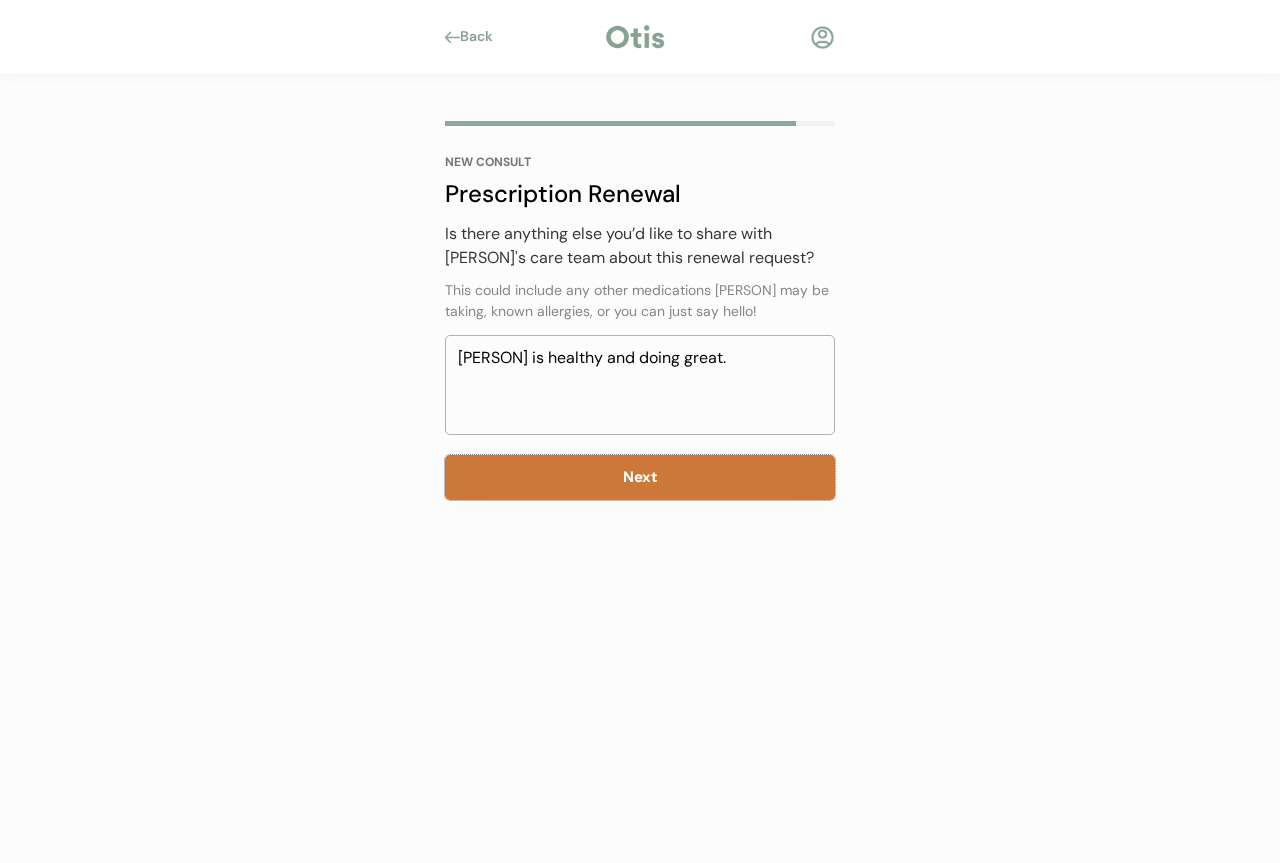 click on "Next" at bounding box center (640, 477) 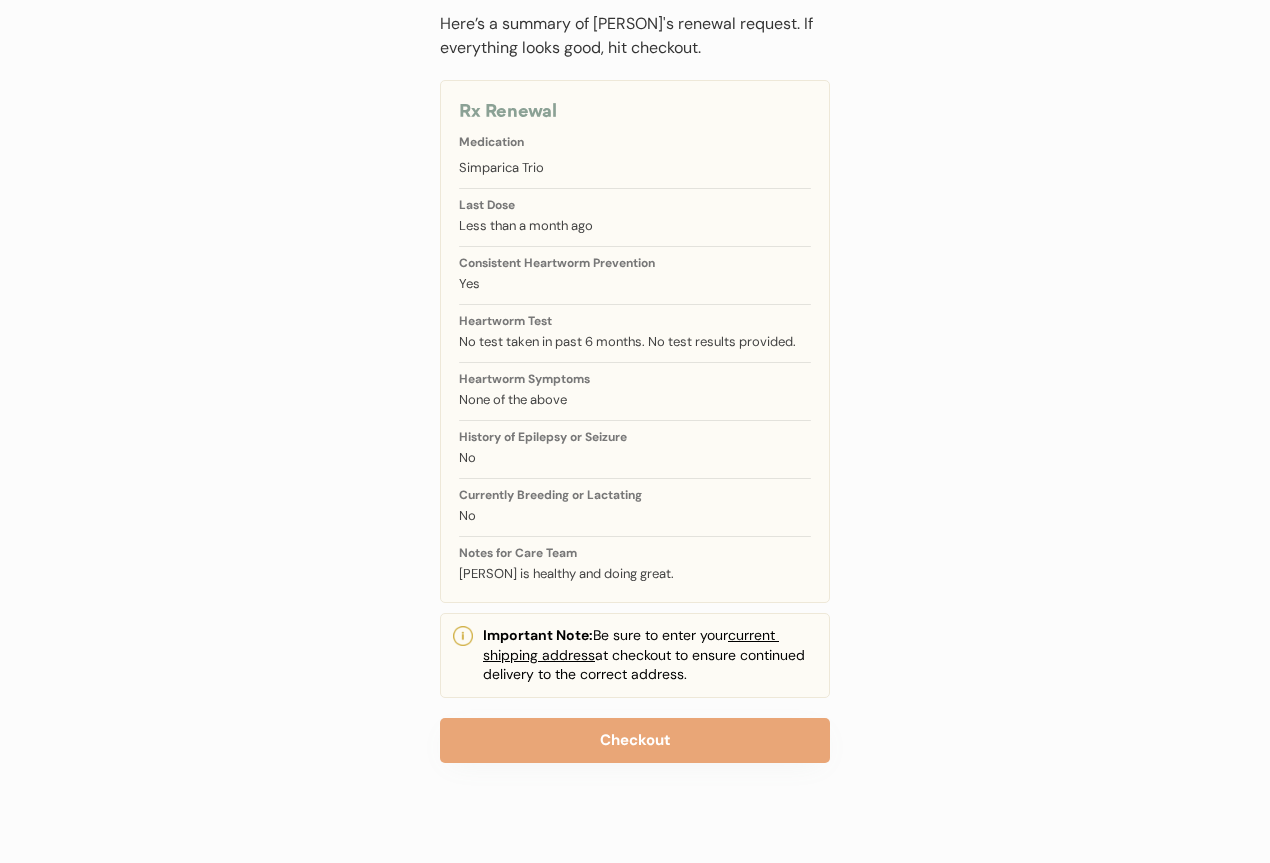 scroll, scrollTop: 156, scrollLeft: 0, axis: vertical 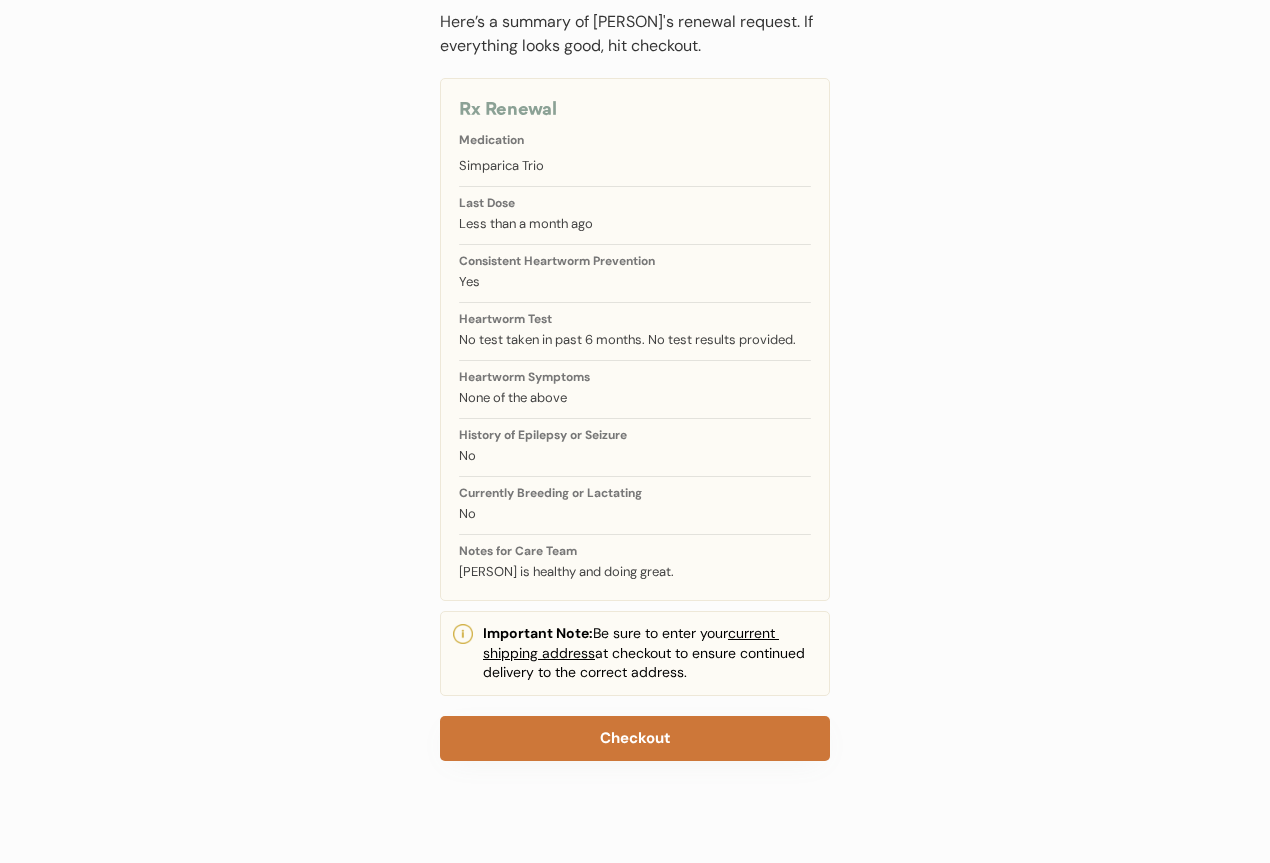 click on "Checkout" at bounding box center [635, 738] 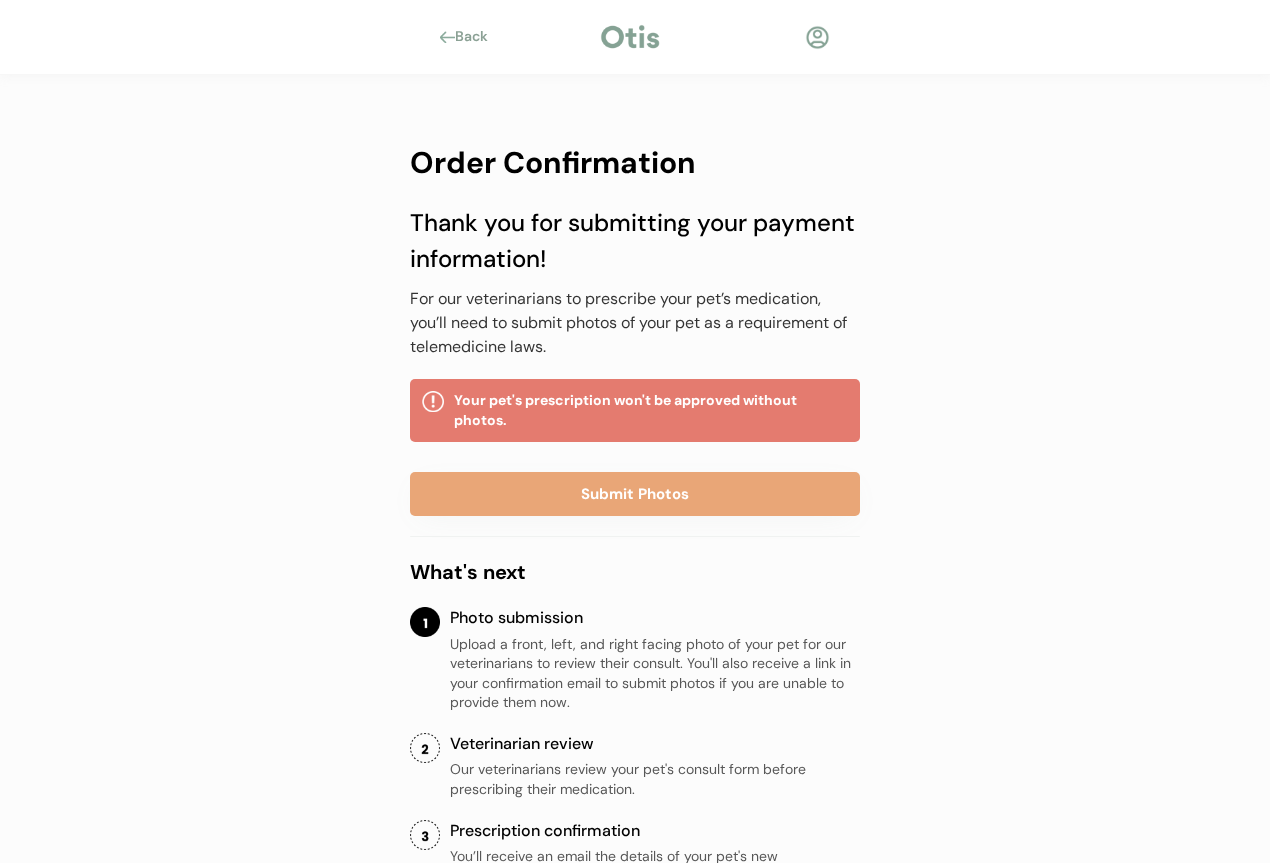 scroll, scrollTop: 0, scrollLeft: 0, axis: both 